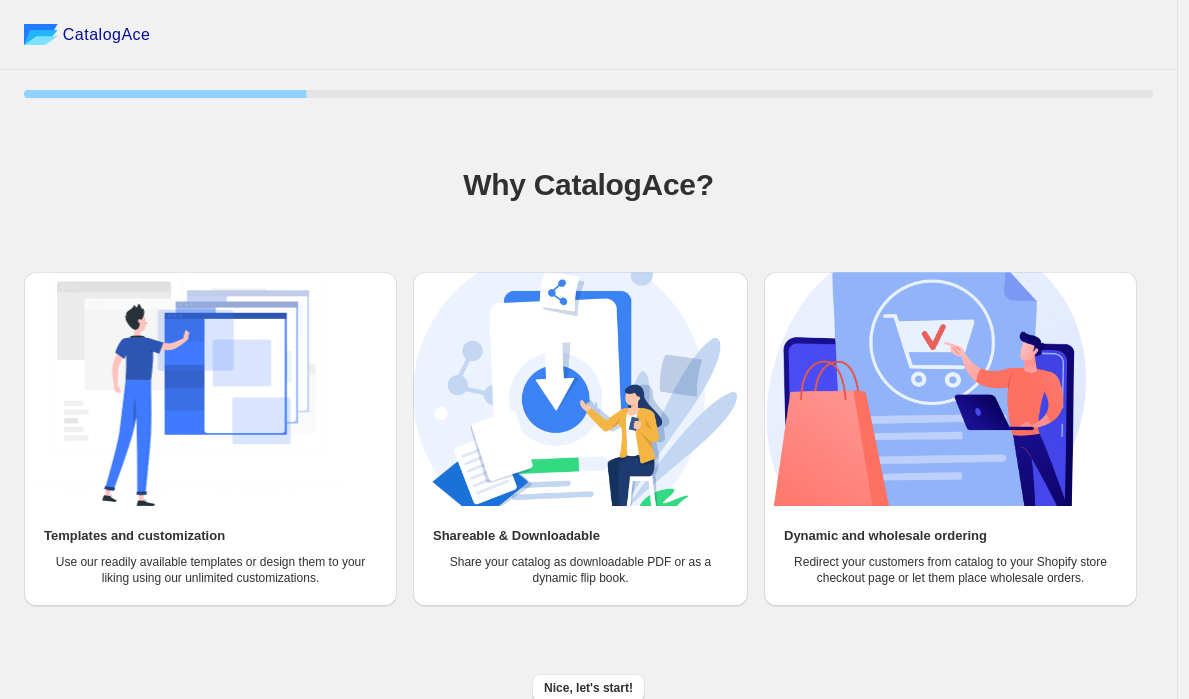 scroll, scrollTop: 10, scrollLeft: 0, axis: vertical 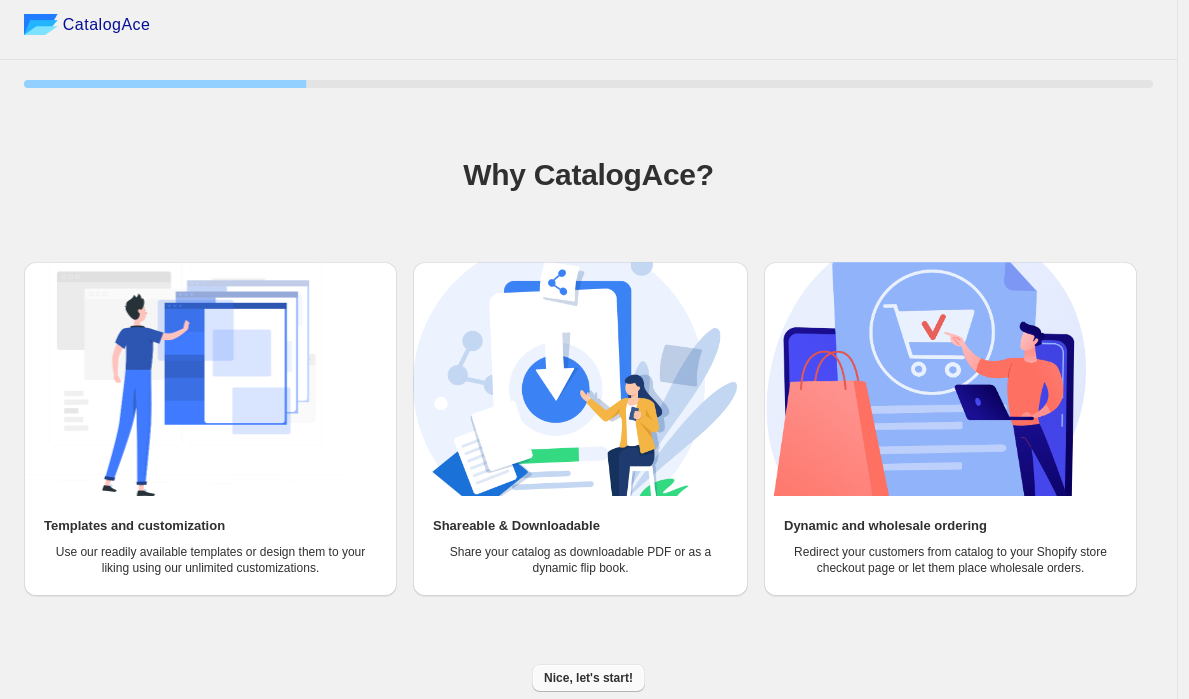 click on "Nice, let's start!" at bounding box center (588, 678) 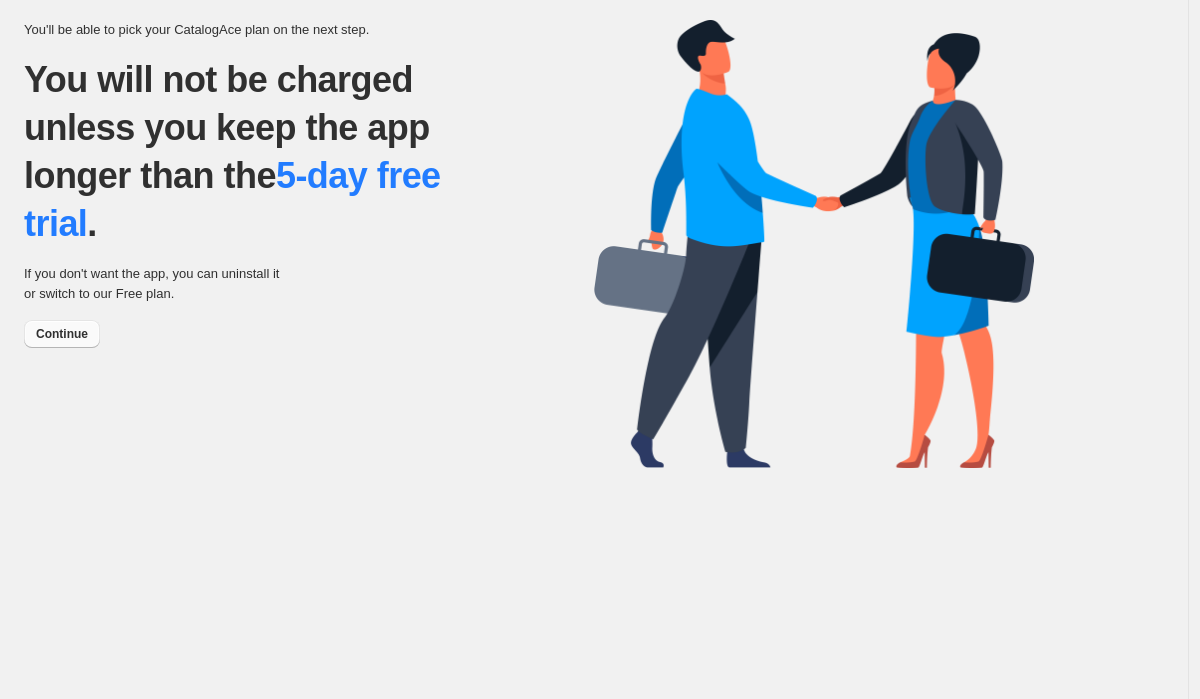 click on "Continue" at bounding box center [62, 334] 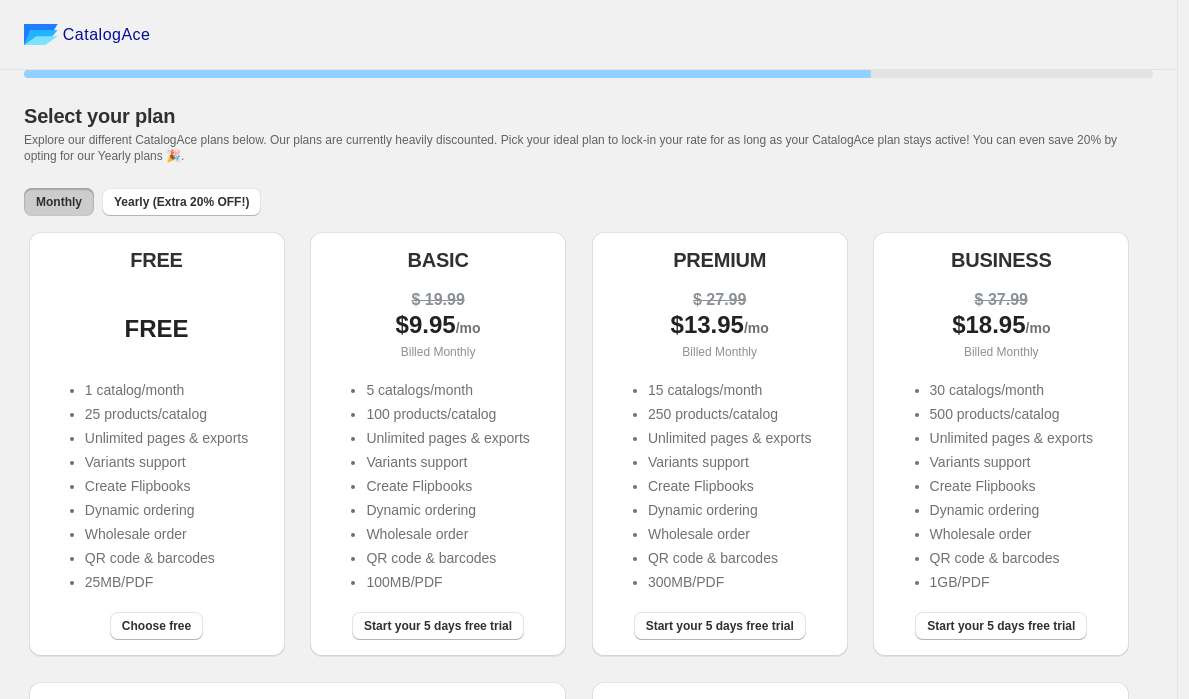 click on "$ 19.99 $ 9.95  /mo Billed Monthly" at bounding box center (438, 326) 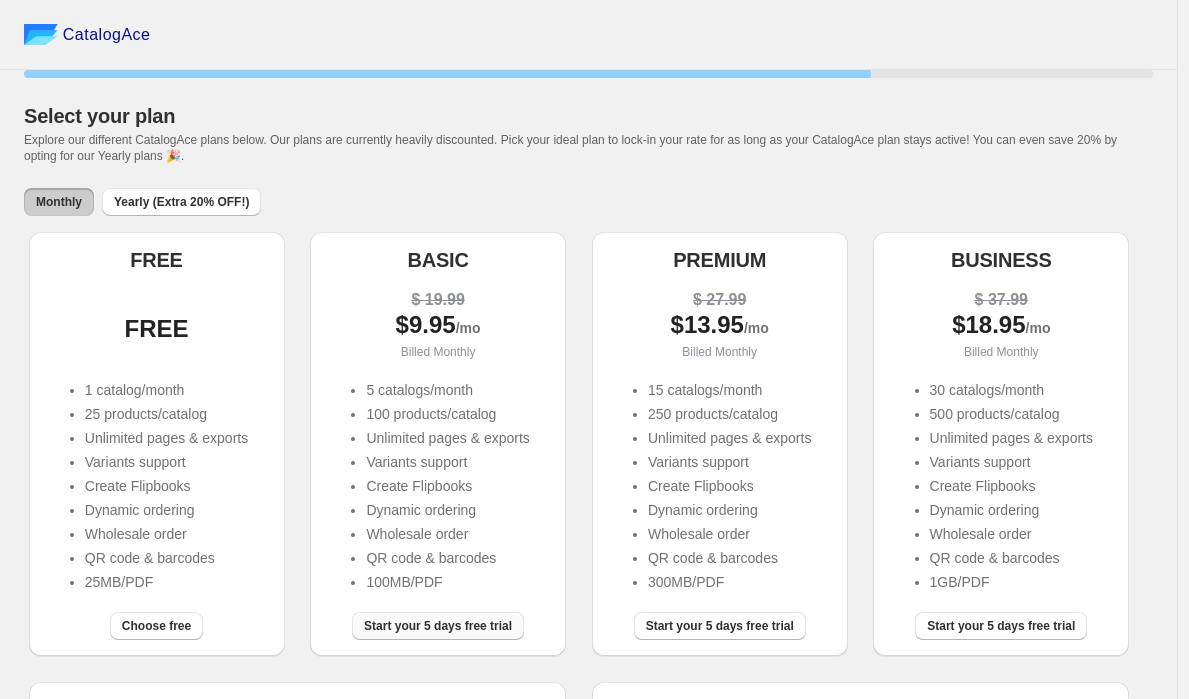 click on "Start your 5 days free trial" at bounding box center [438, 626] 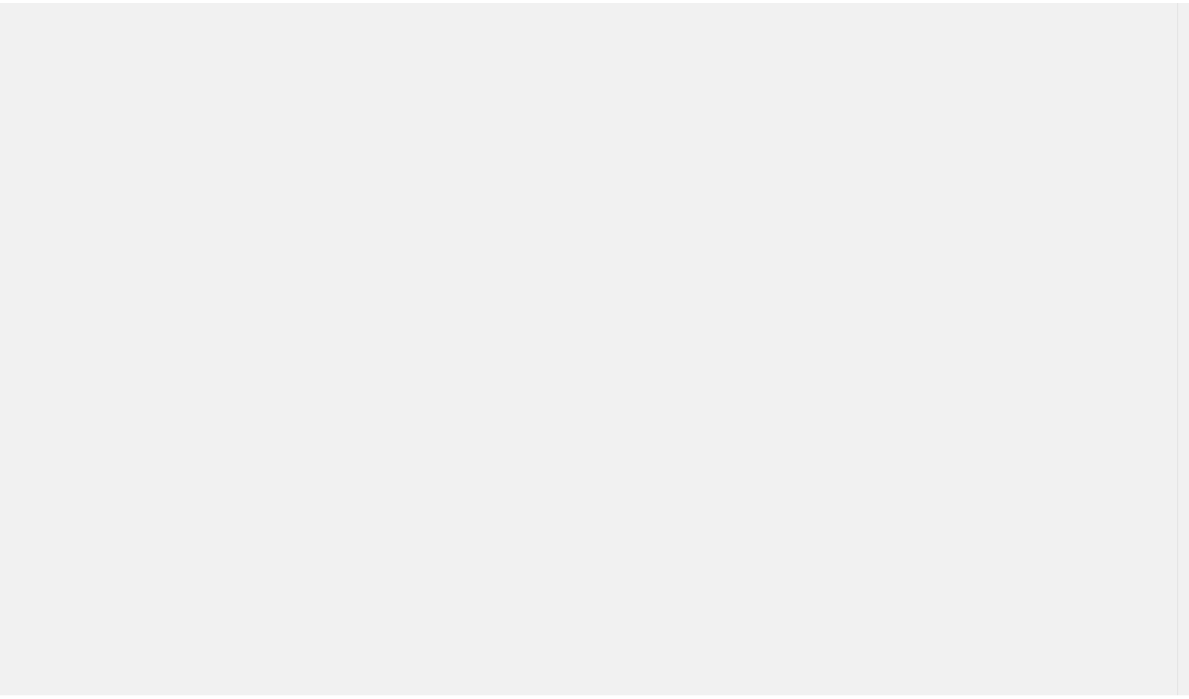 scroll, scrollTop: 0, scrollLeft: 0, axis: both 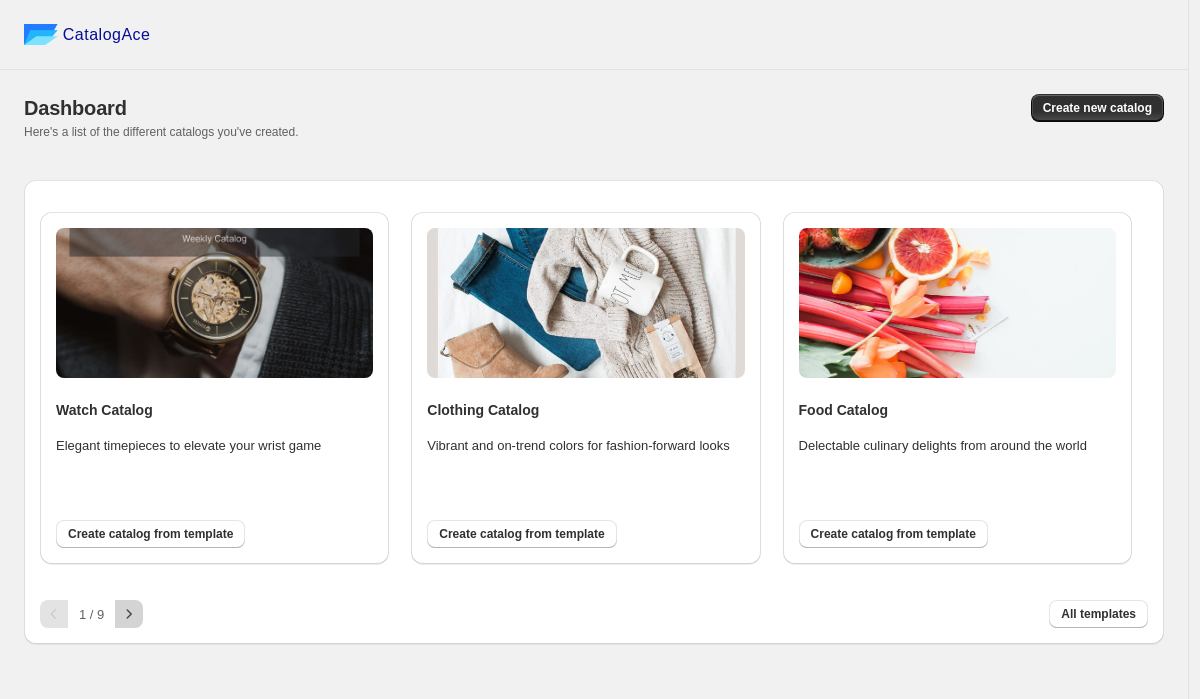 click 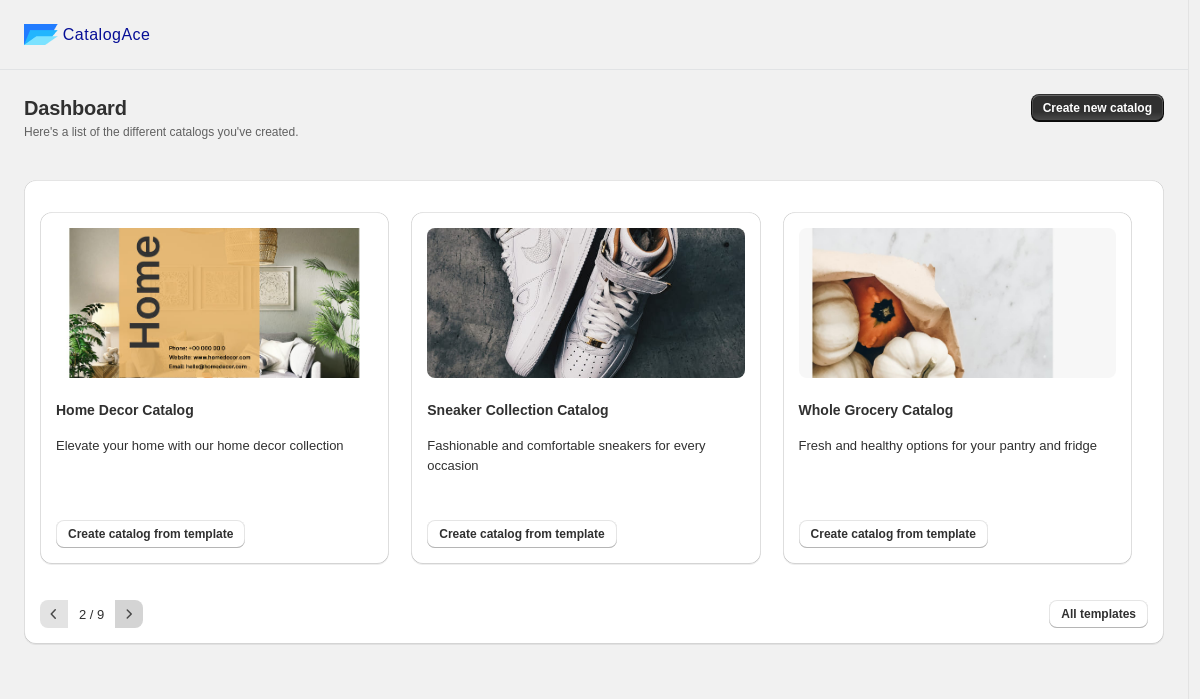click 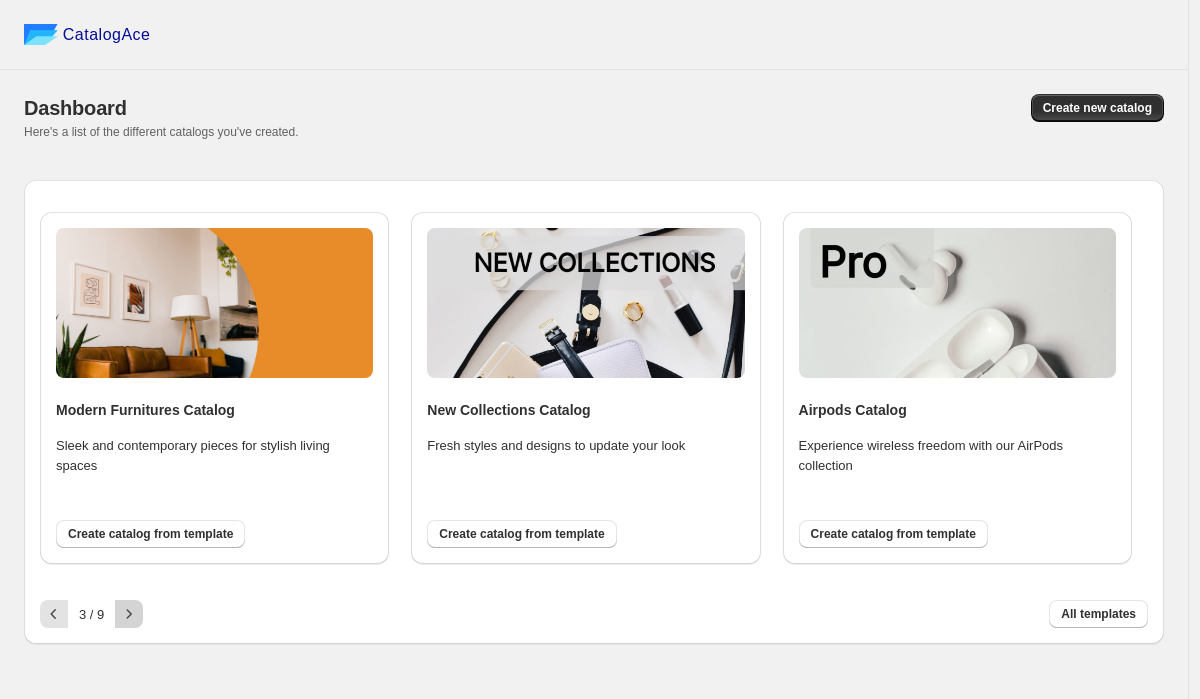 click 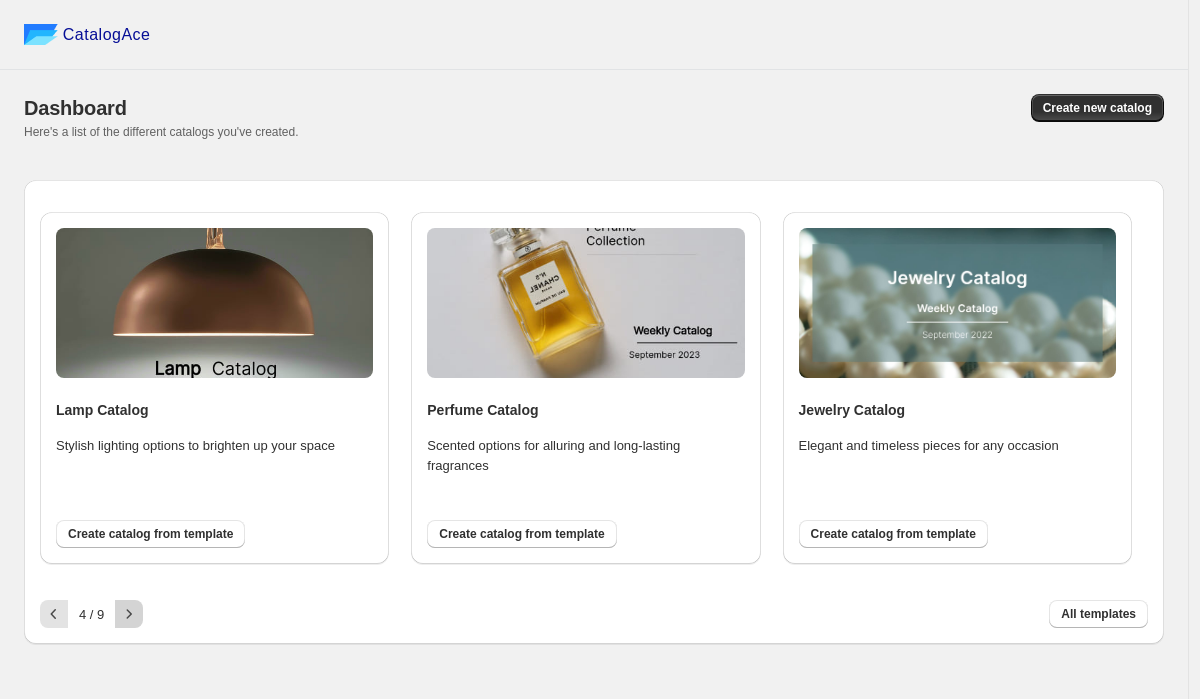 click 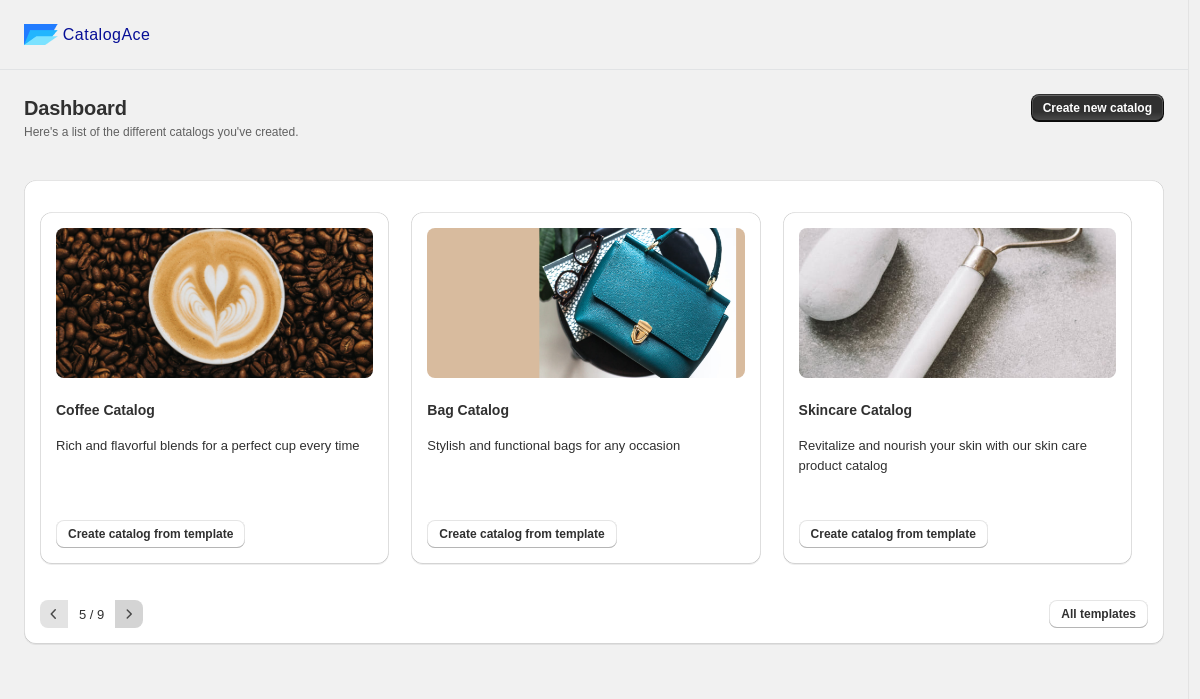 click 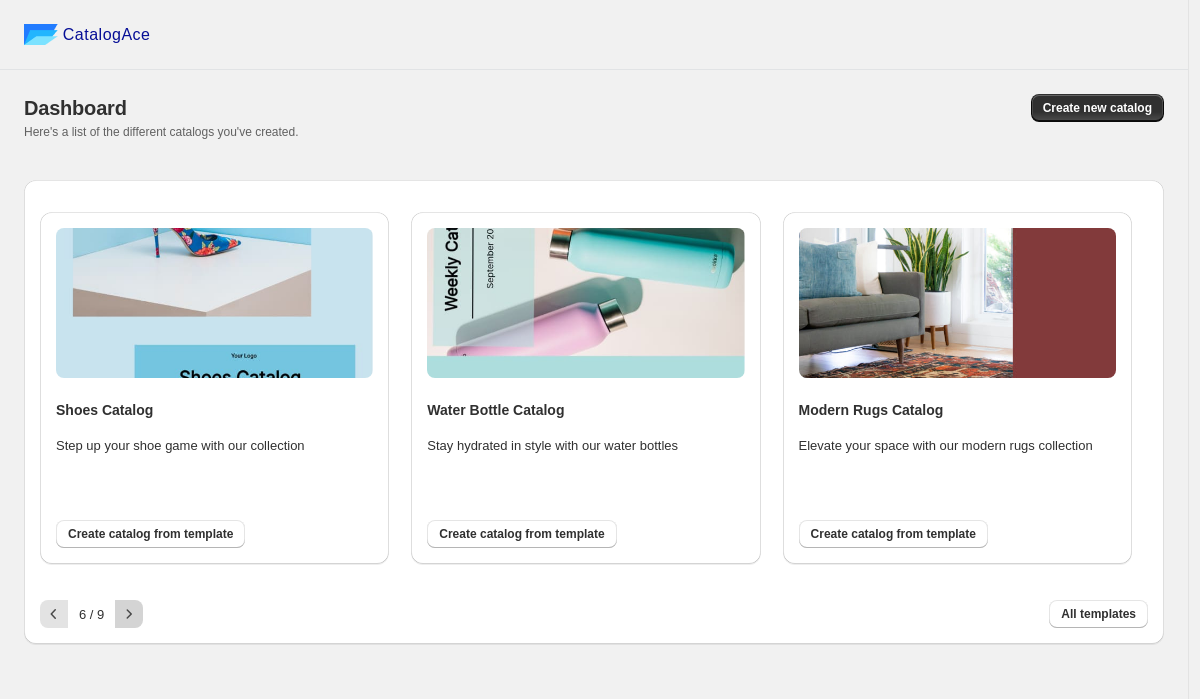 click 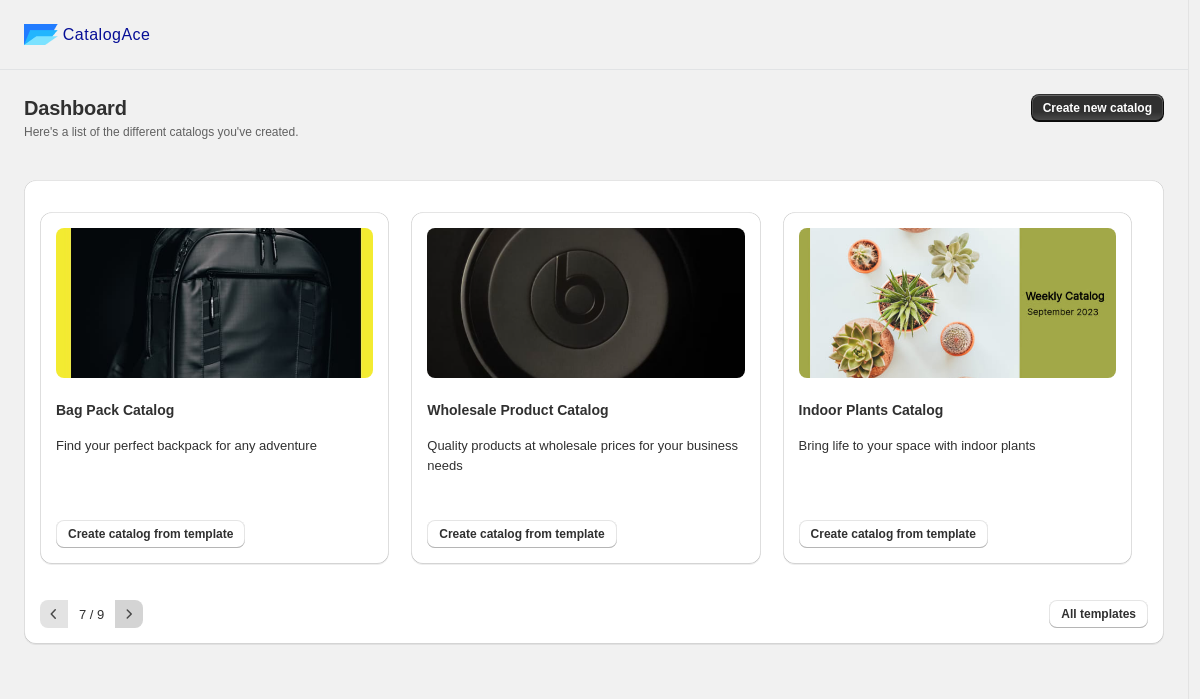 click at bounding box center [129, 614] 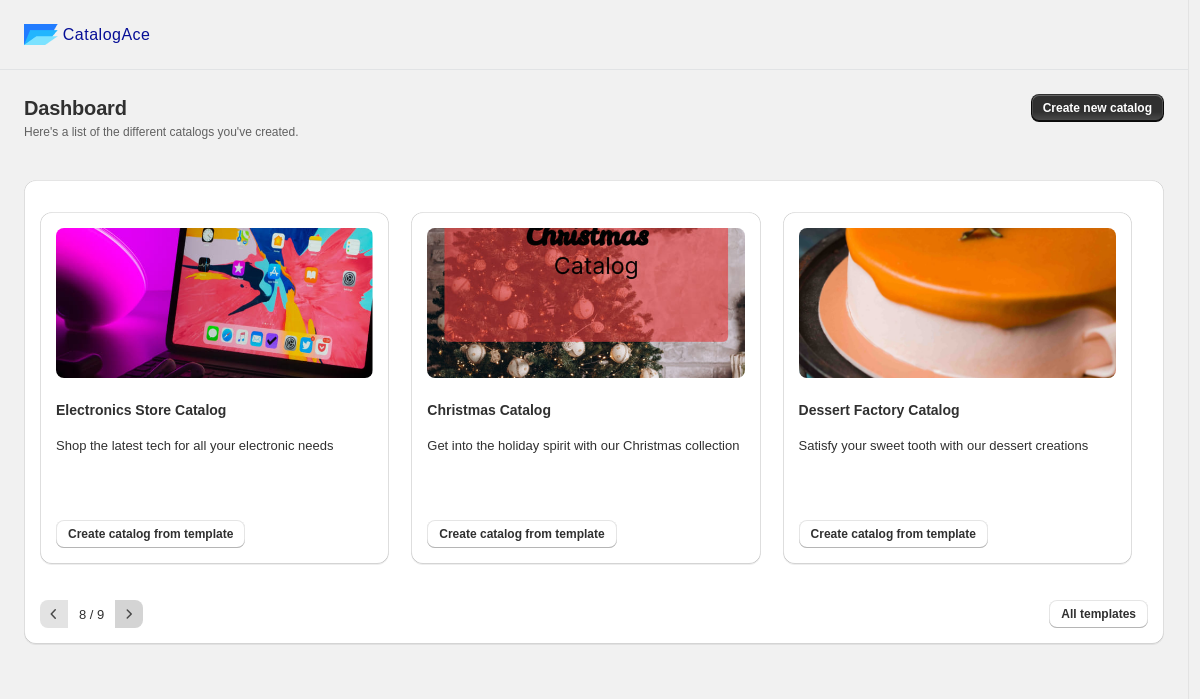 click 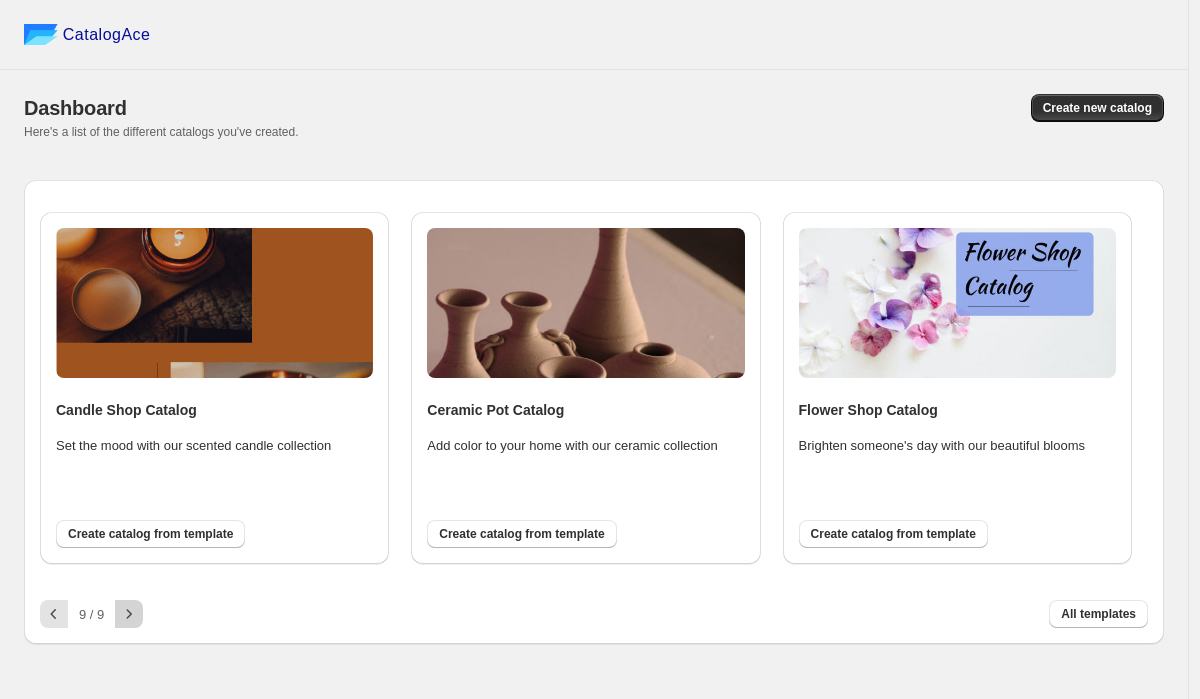 click at bounding box center [129, 614] 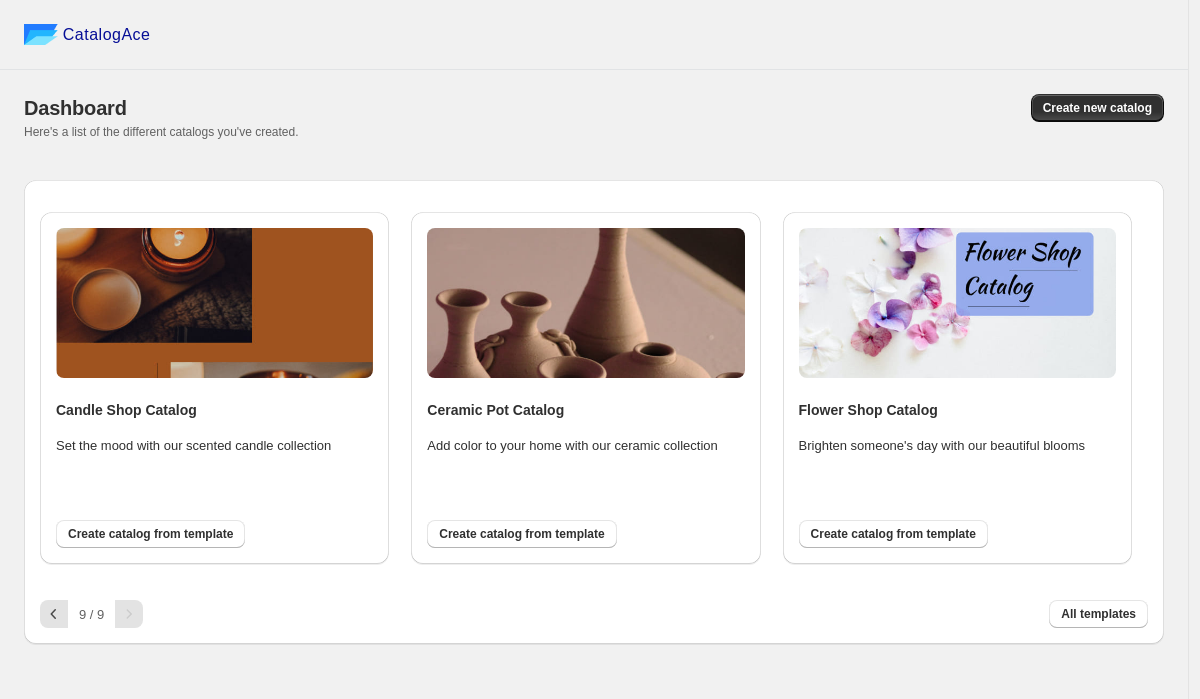 click on "9 / 9 All templates" at bounding box center [586, 606] 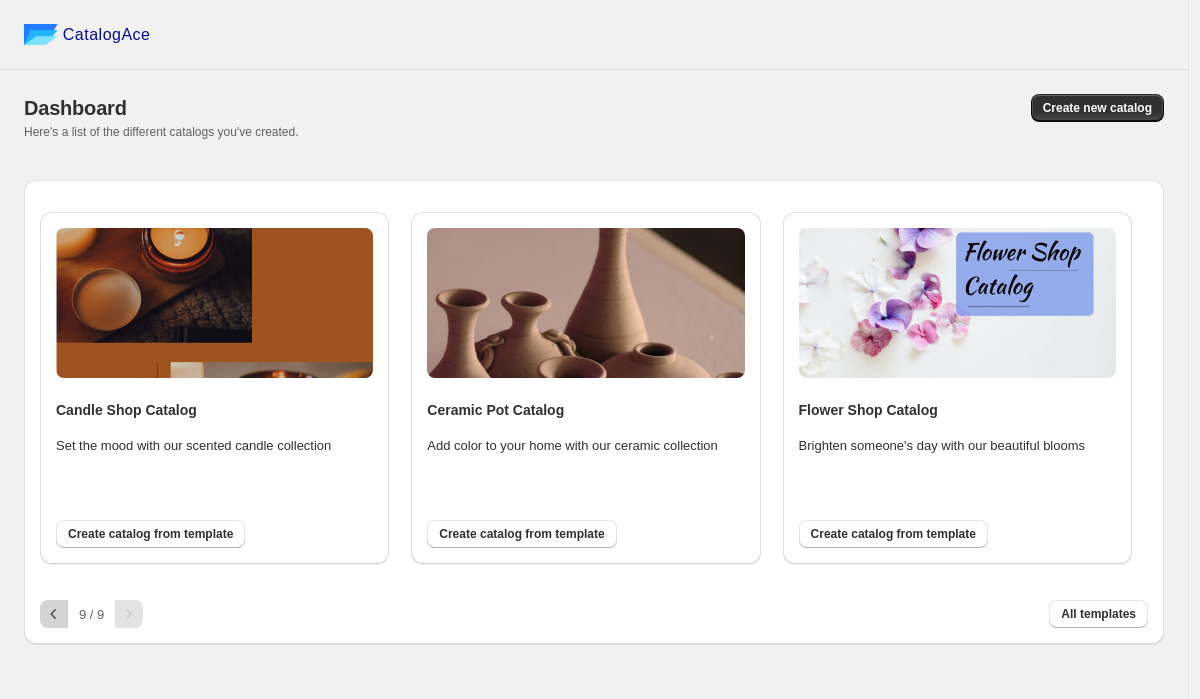 click 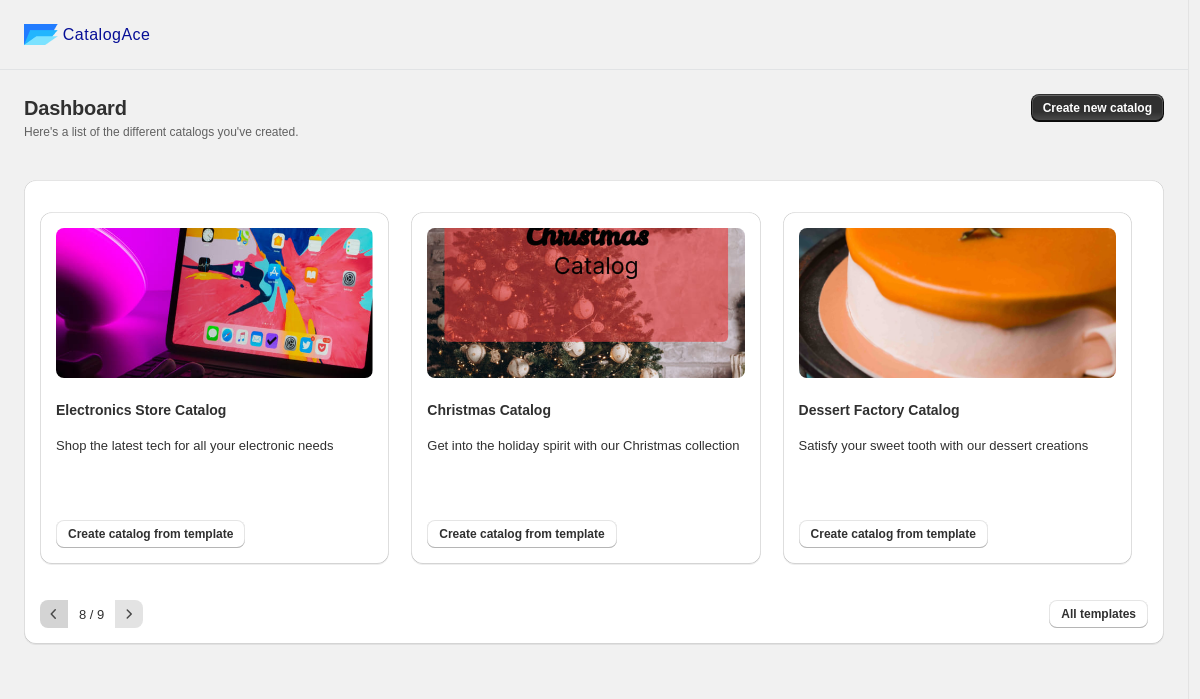 click 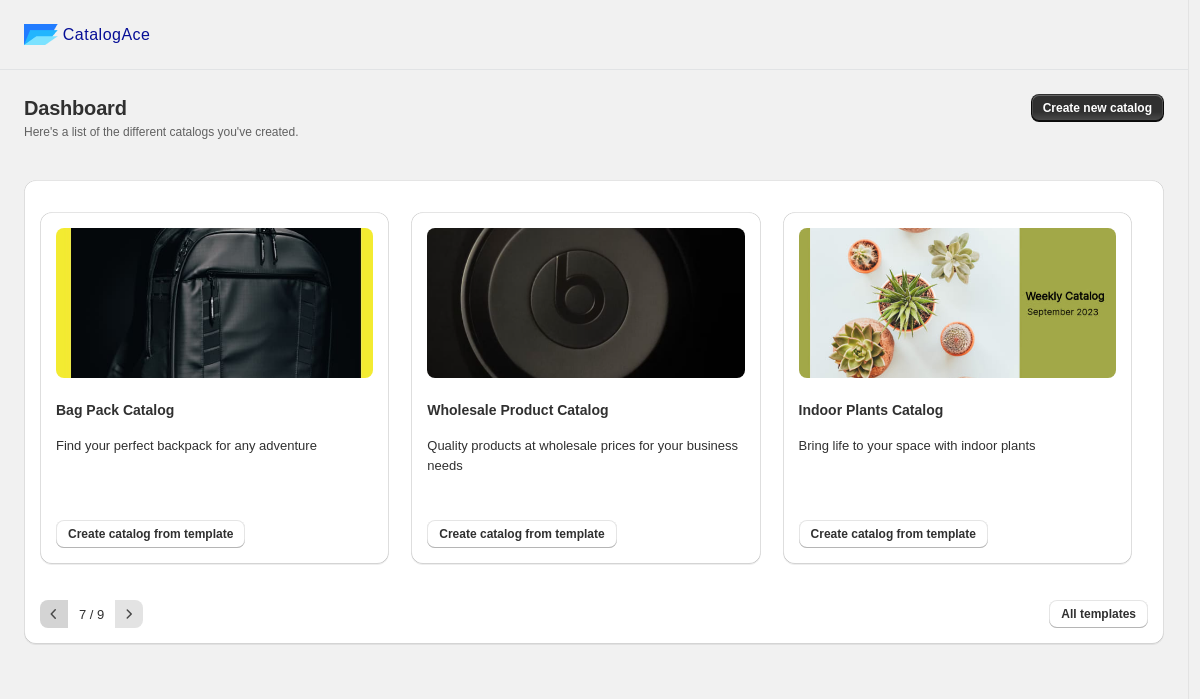 click 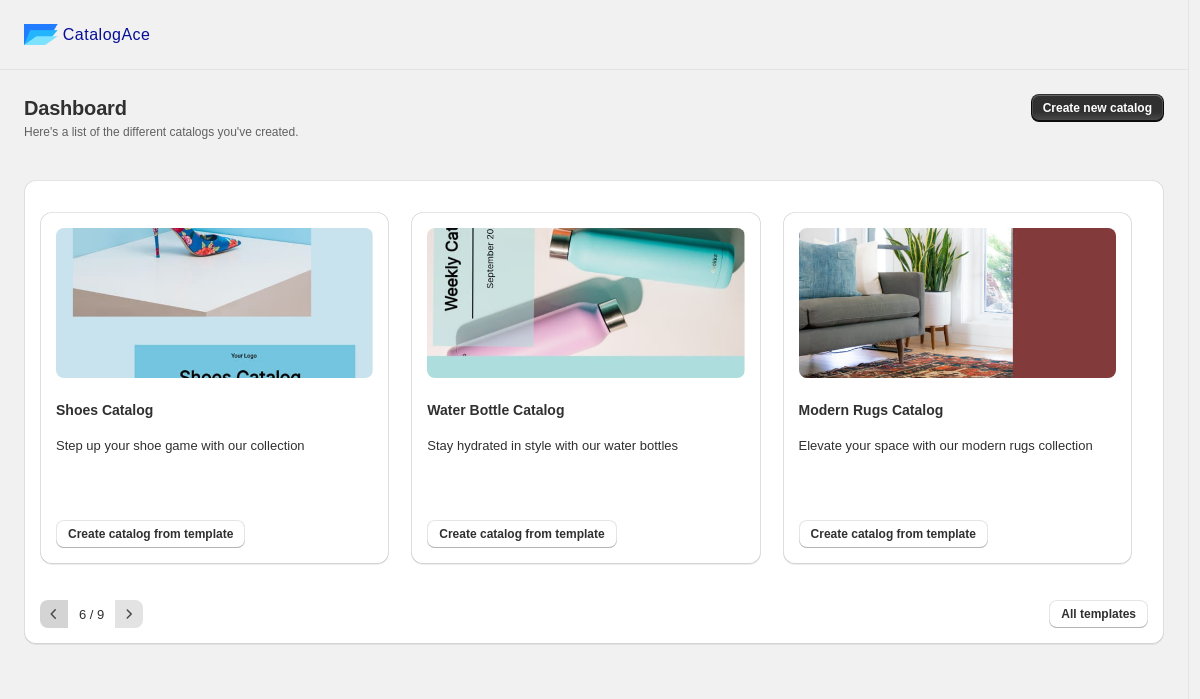click 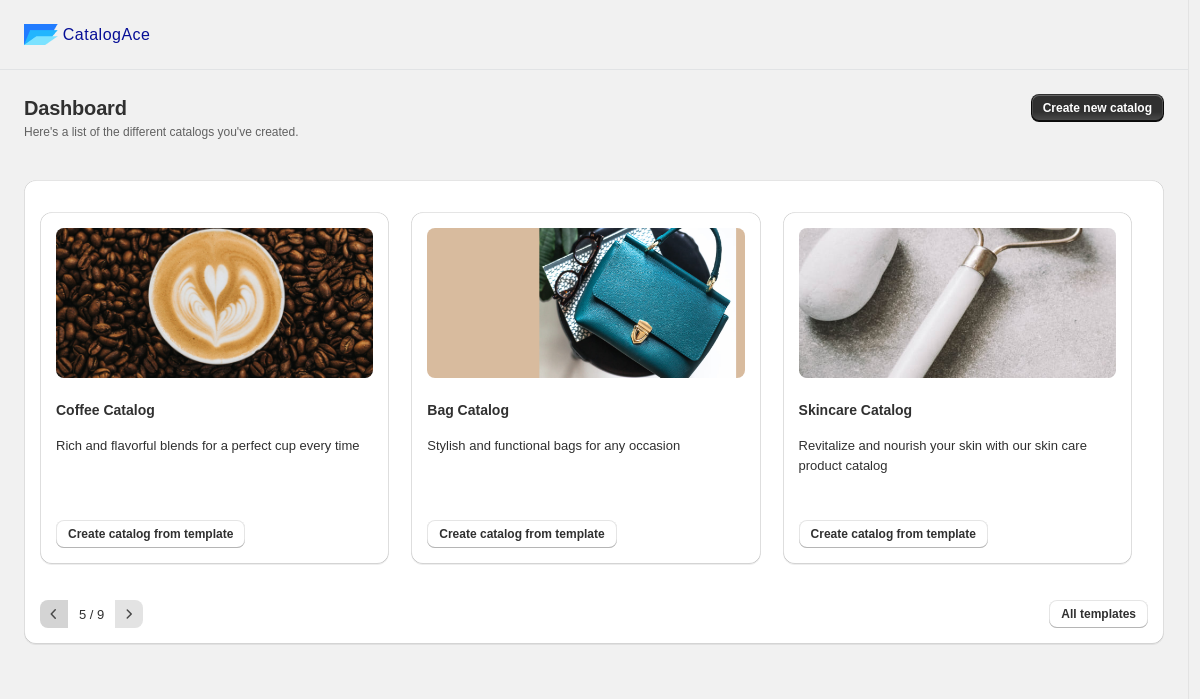 click 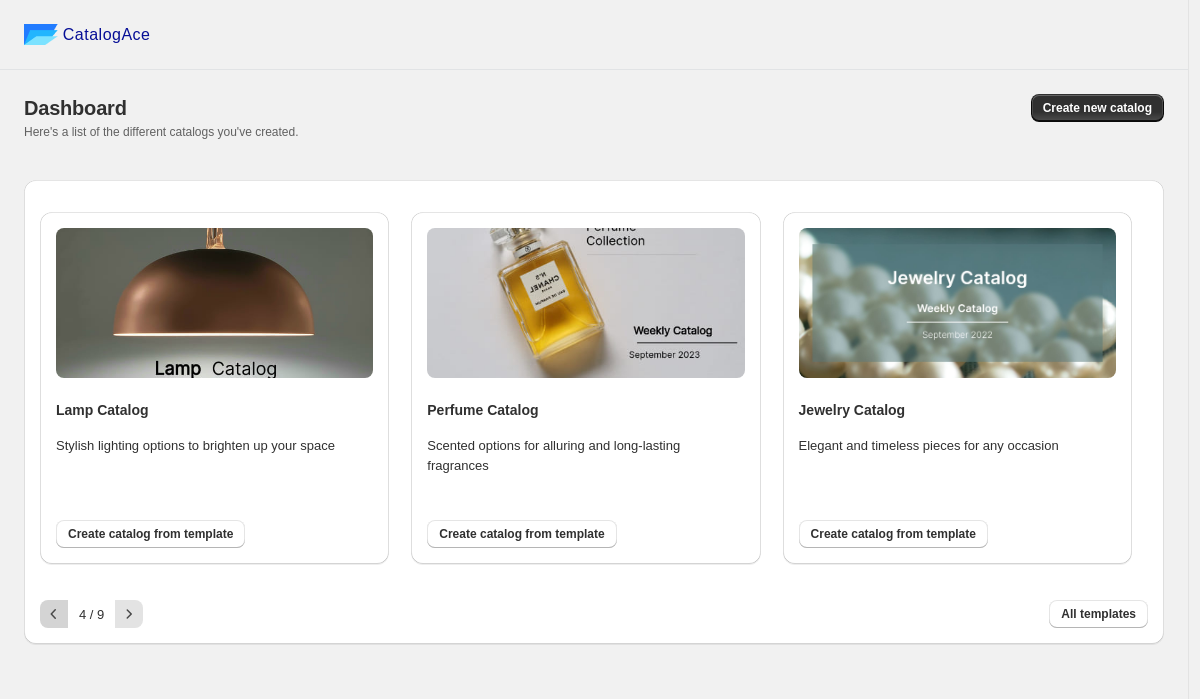 click 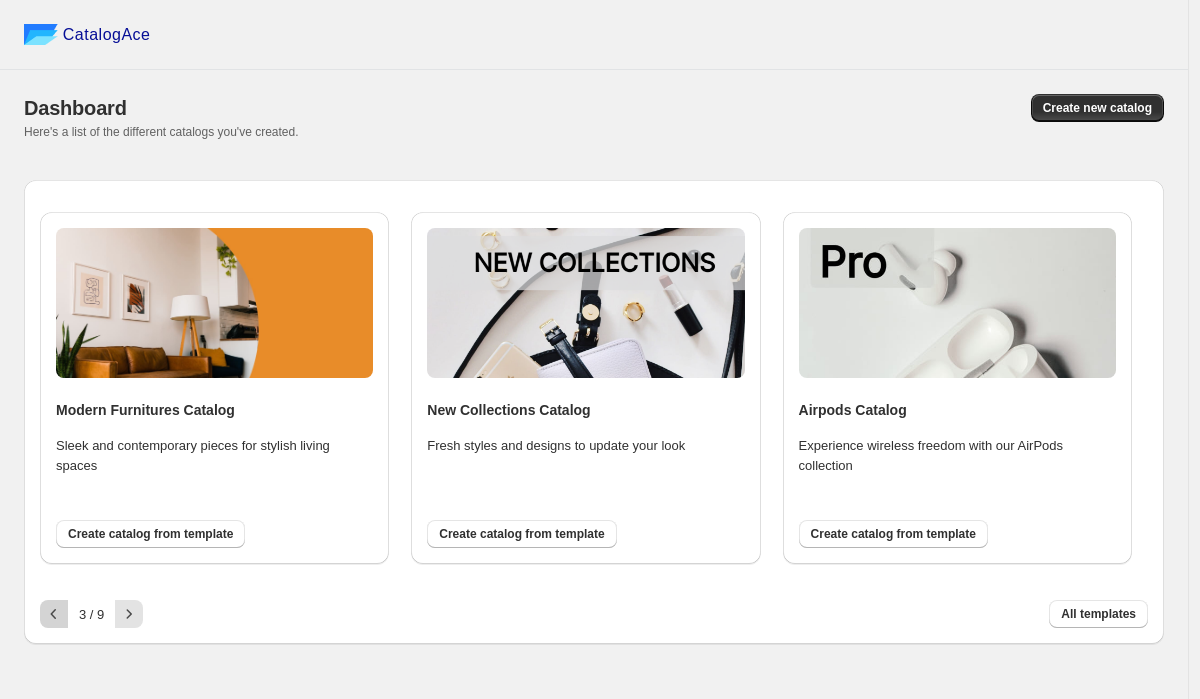click 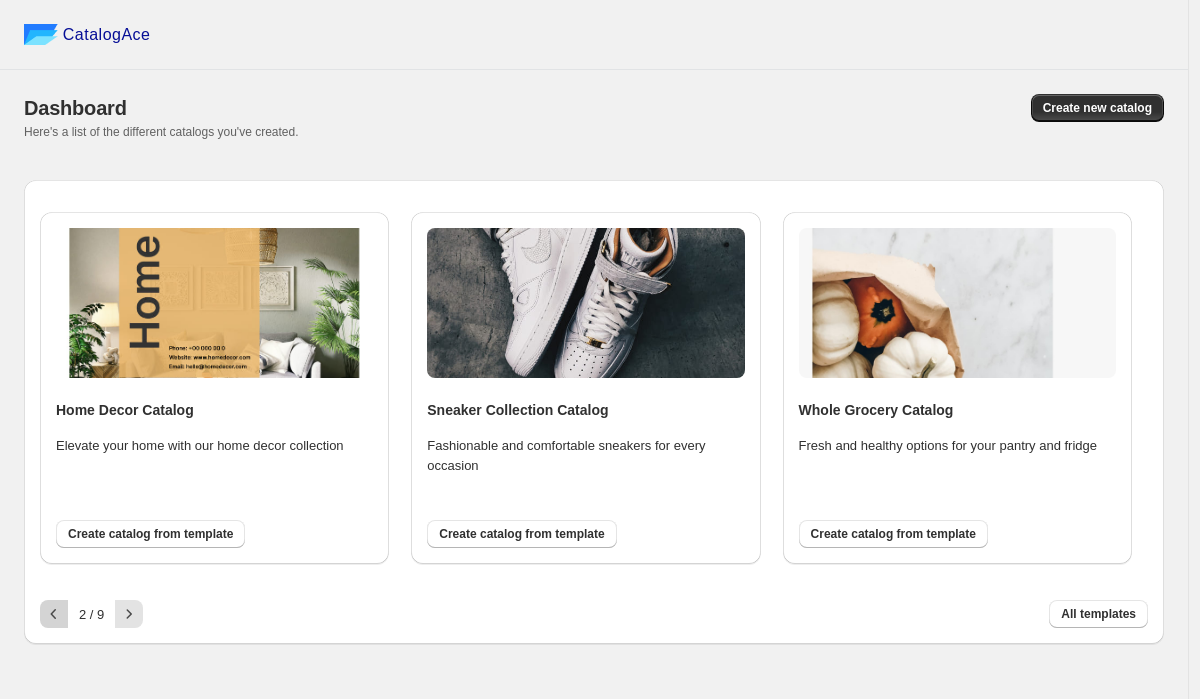 click 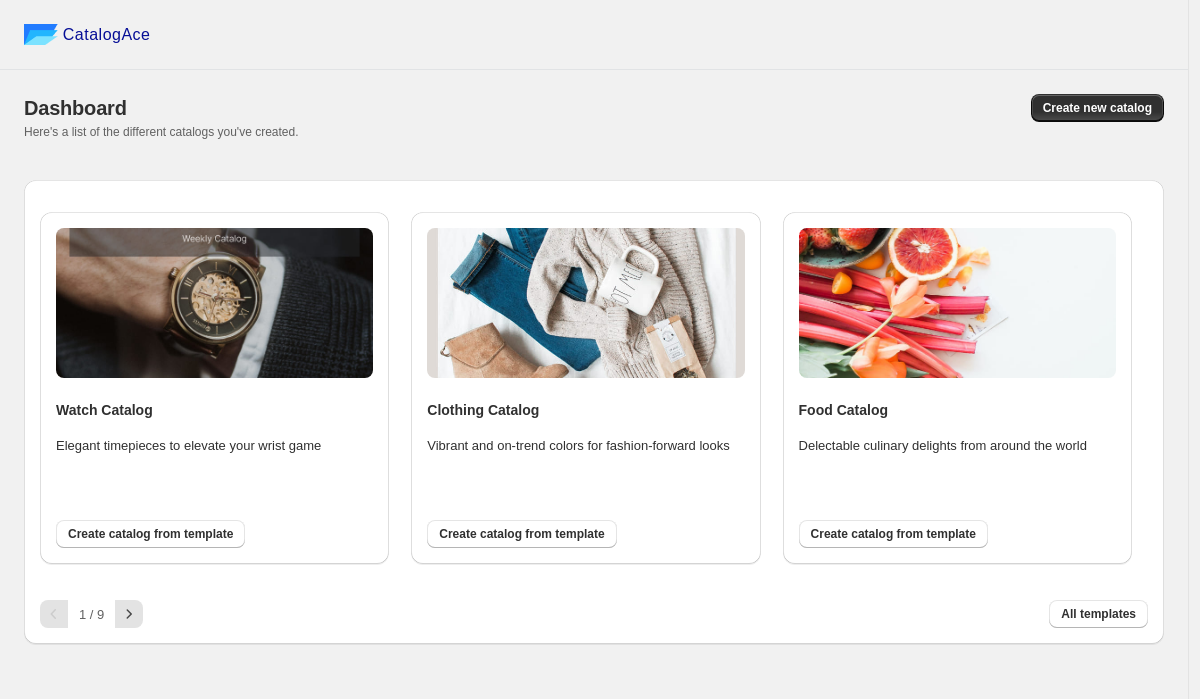 click at bounding box center (957, 303) 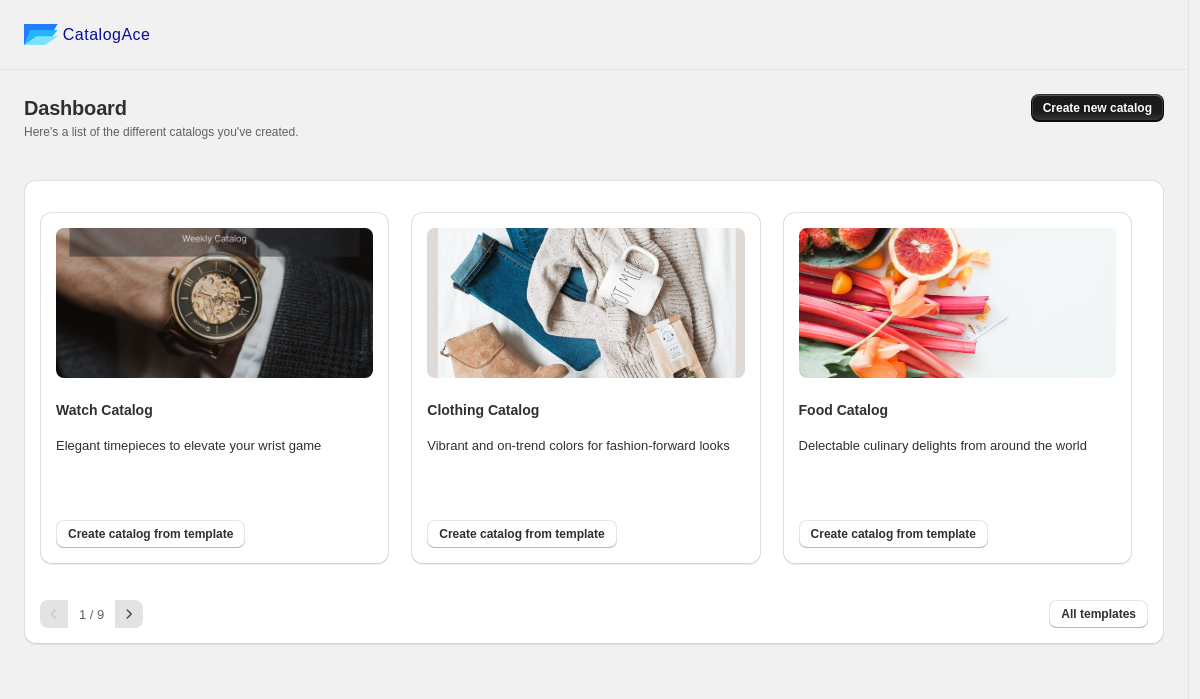 click on "Create new catalog" at bounding box center (1097, 108) 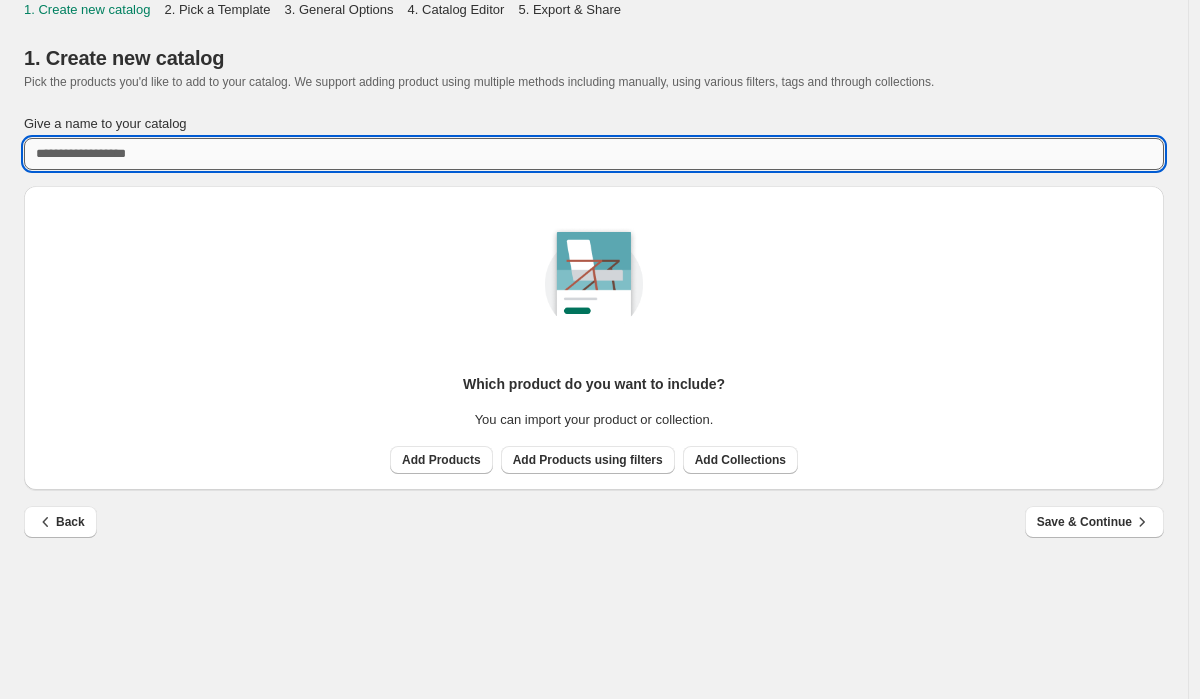 click on "Give a name to your catalog" at bounding box center [594, 154] 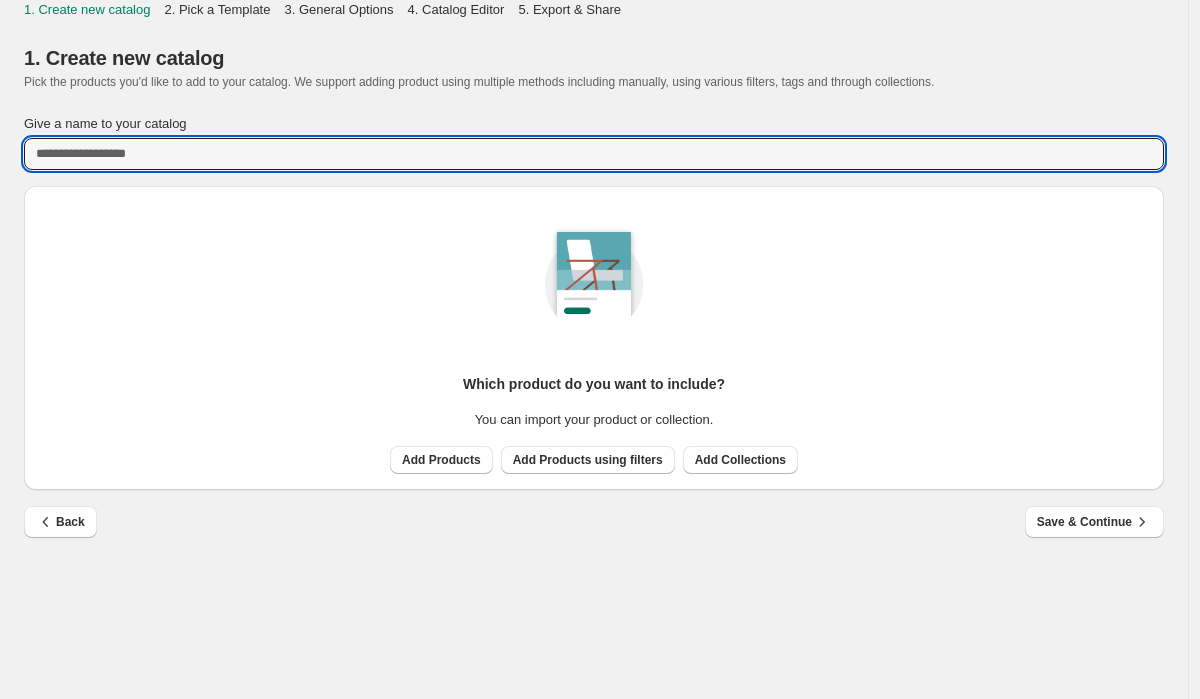 click on "Add Products Add Products using filters Add Collections" at bounding box center [590, 456] 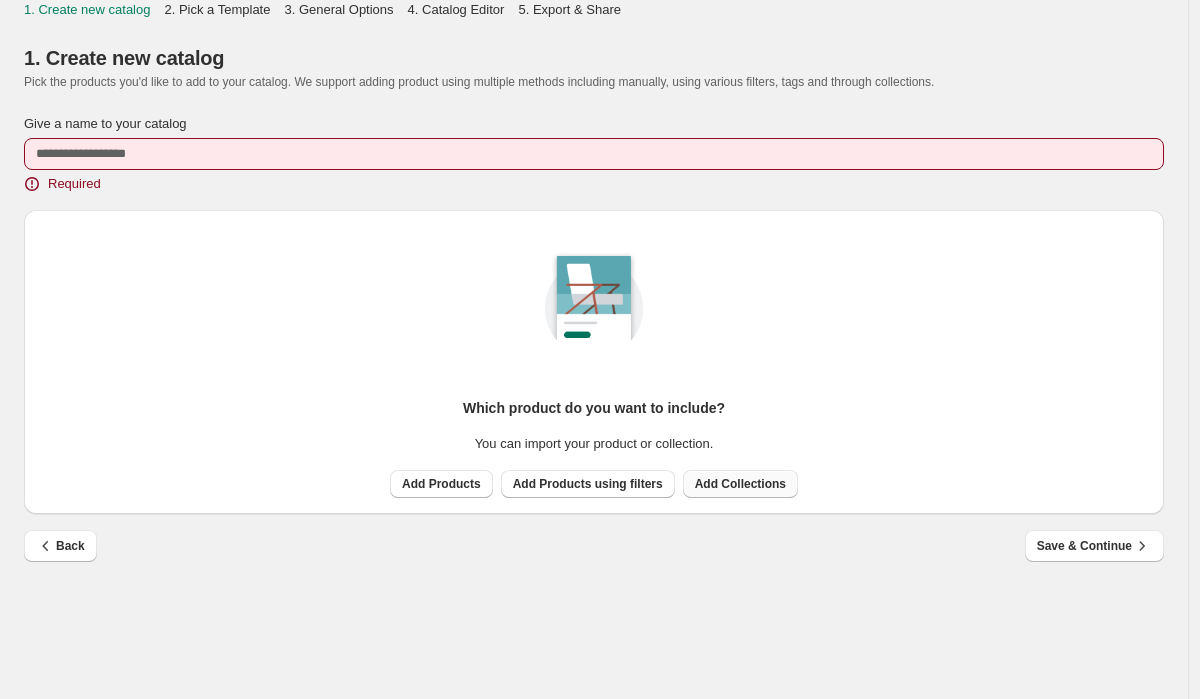 click on "Add Collections" at bounding box center [740, 484] 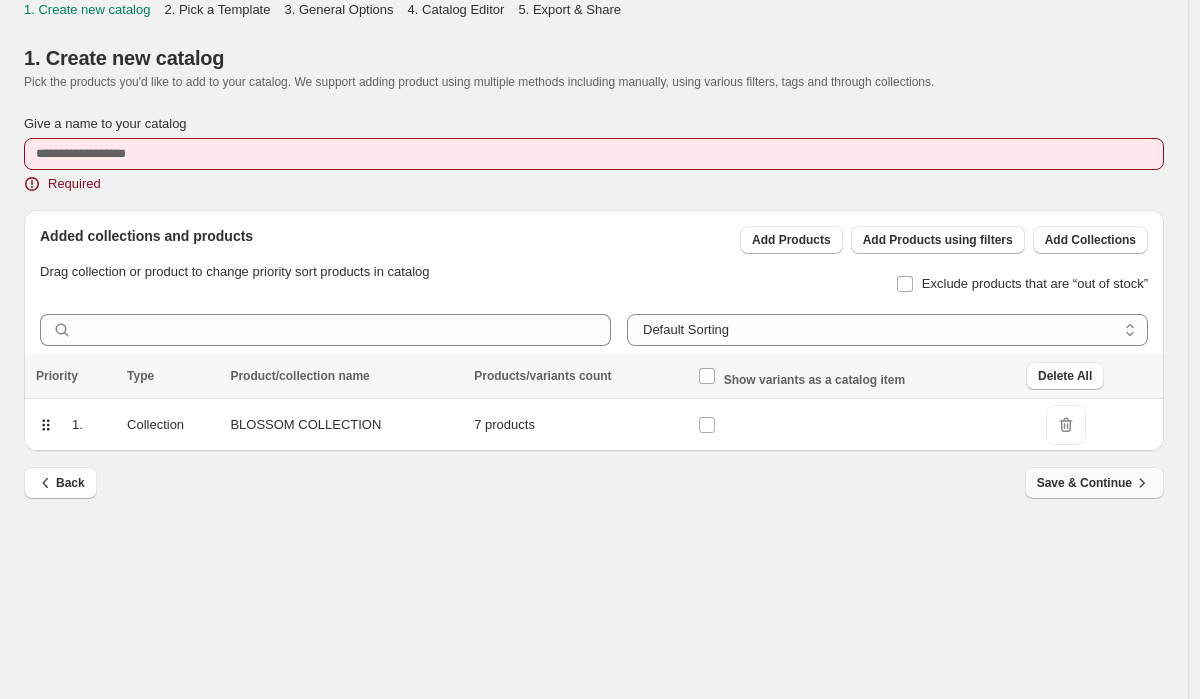 click on "Save & Continue" at bounding box center [1094, 483] 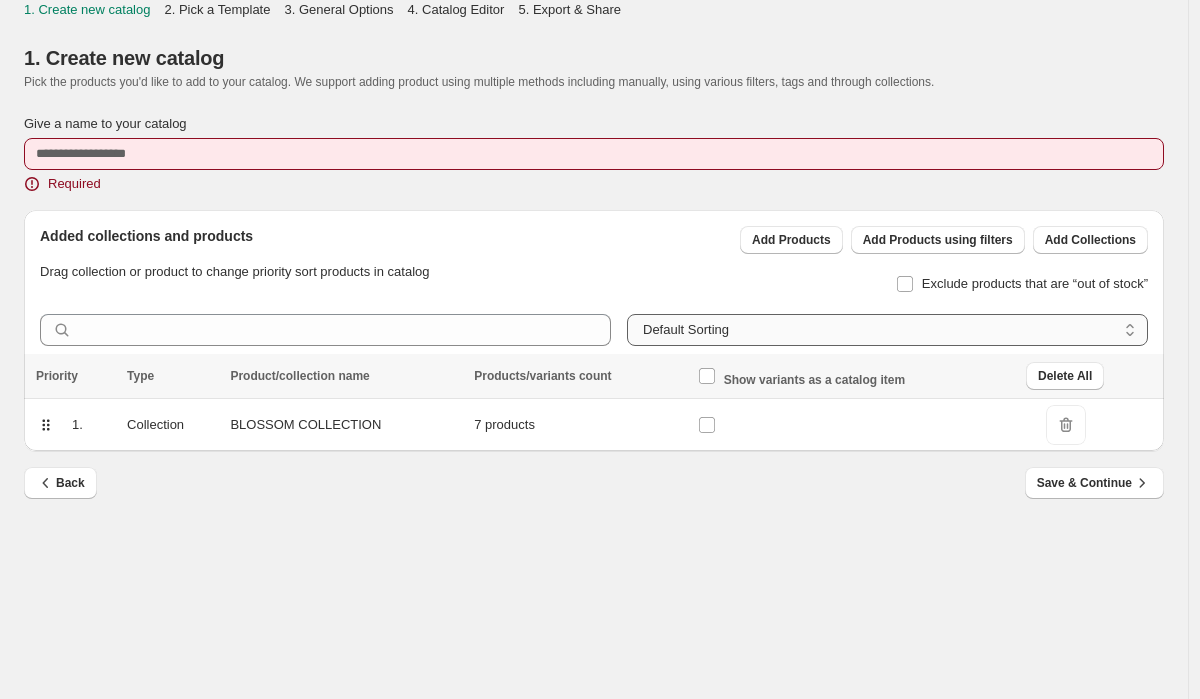 click on "**********" at bounding box center [887, 330] 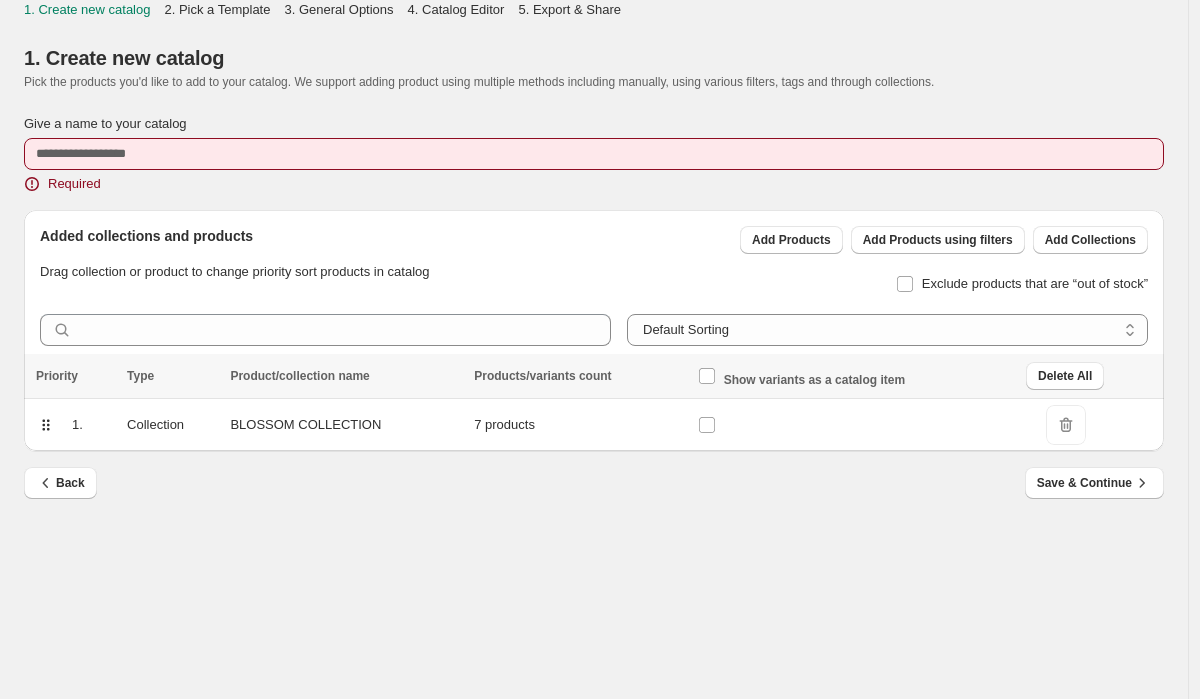 click on "Show variants as a catalog item" at bounding box center [856, 376] 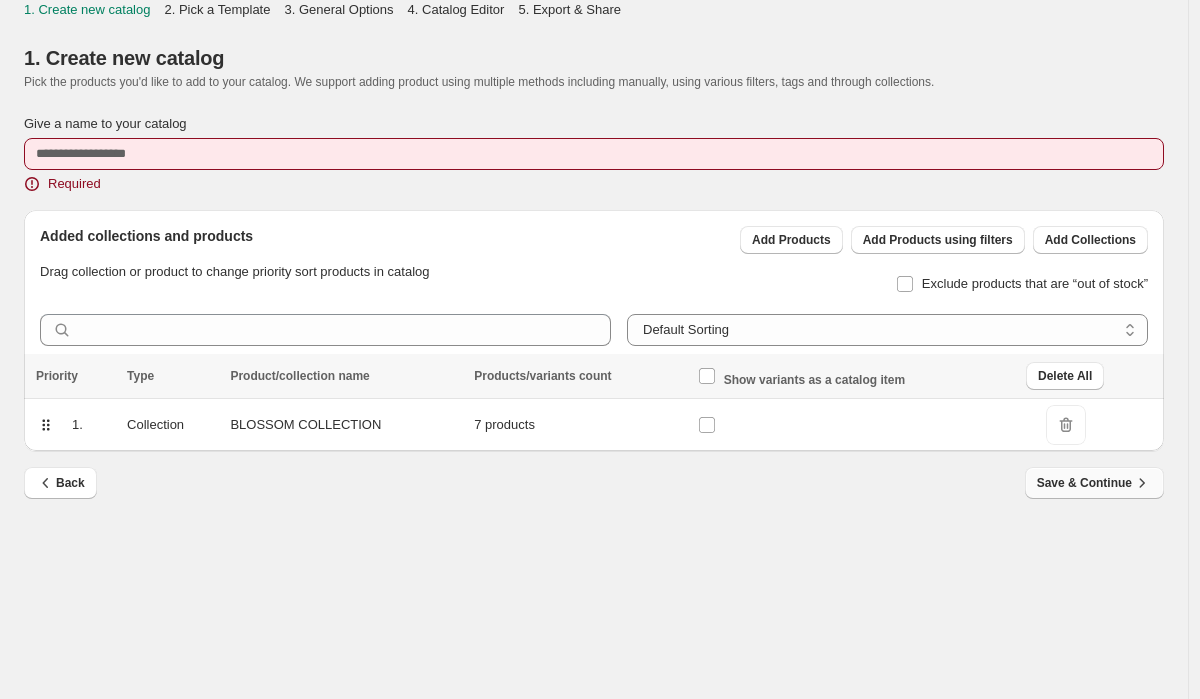 click on "Save & Continue" at bounding box center (1094, 483) 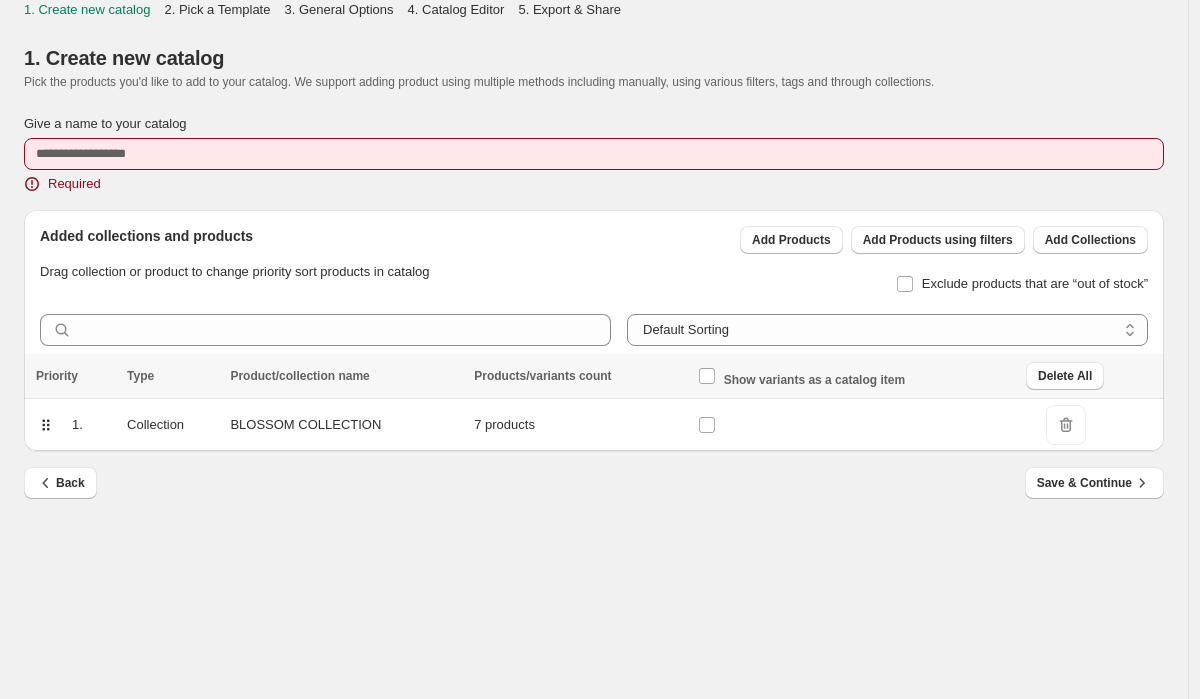 click on "Give a name to your catalog" at bounding box center (594, 124) 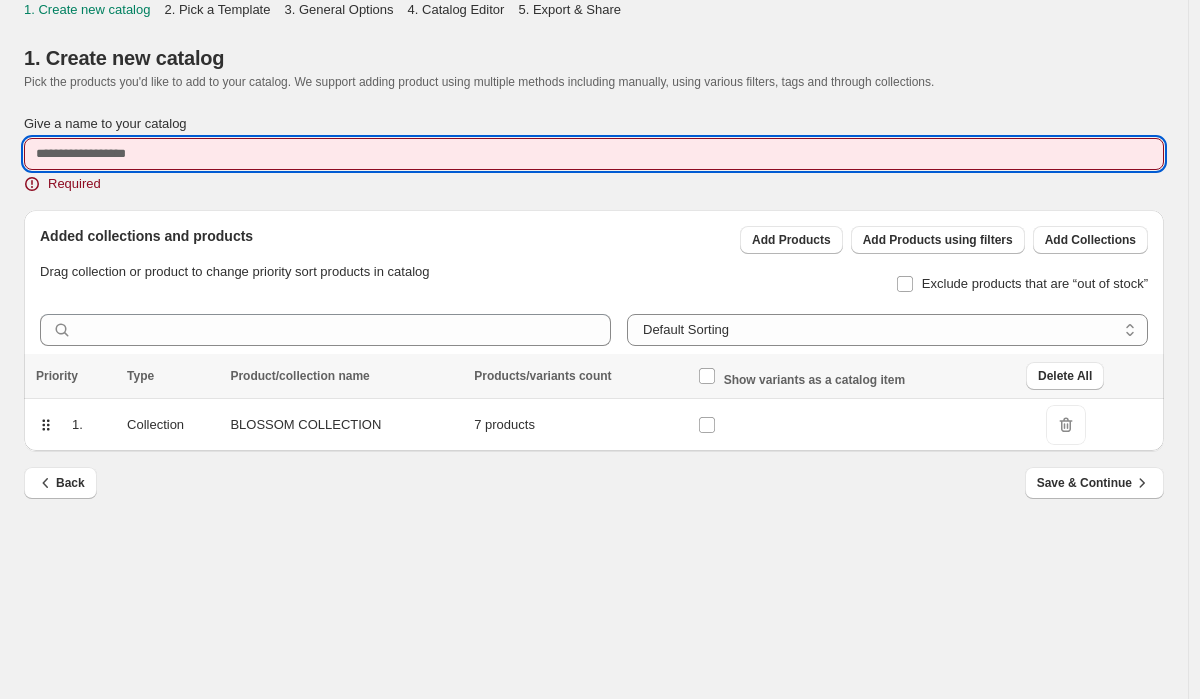 click on "Give a name to your catalog" at bounding box center (594, 154) 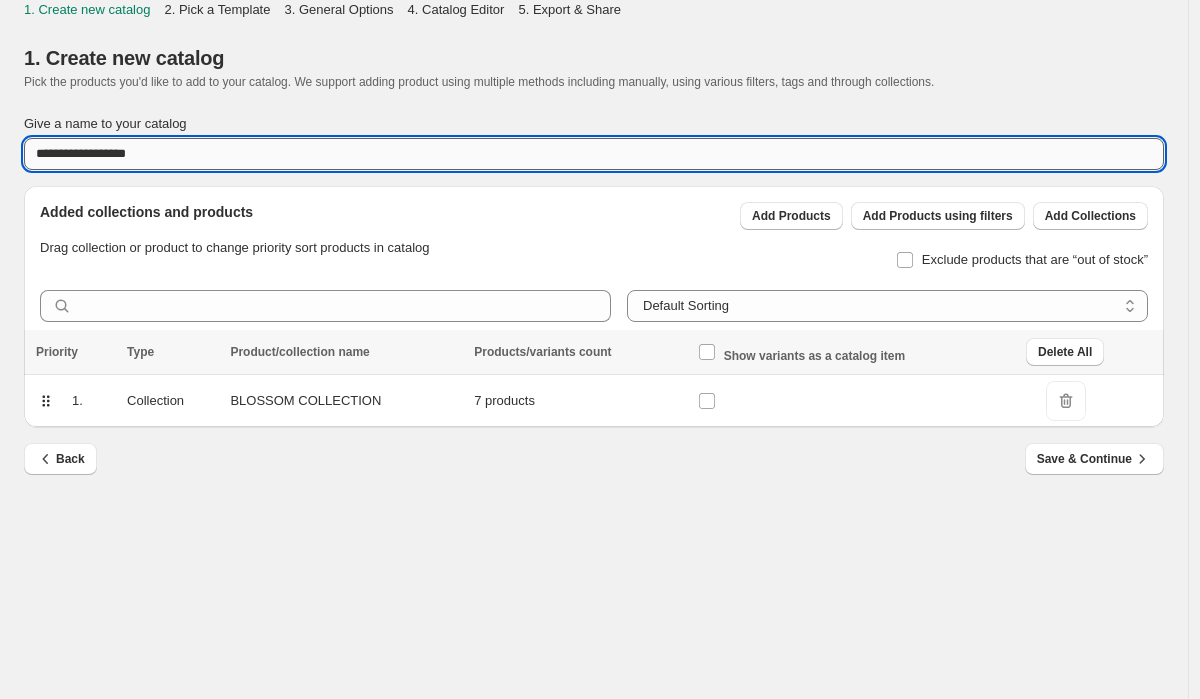 type on "**********" 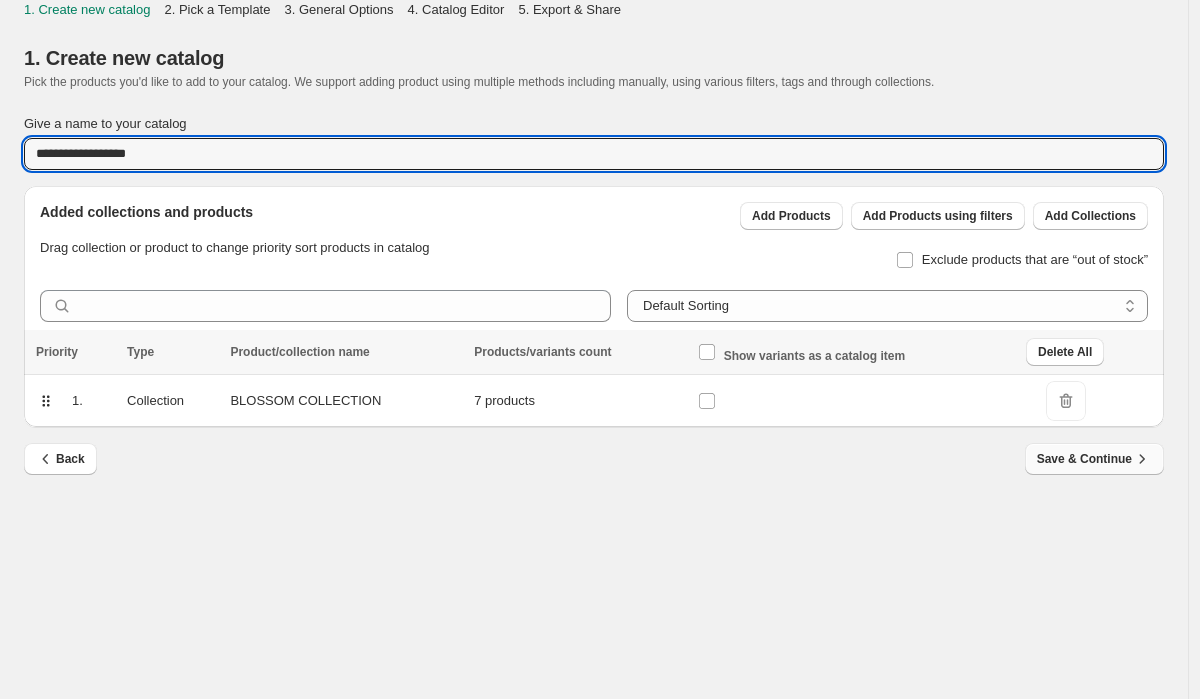 click on "Save & Continue" at bounding box center [1094, 459] 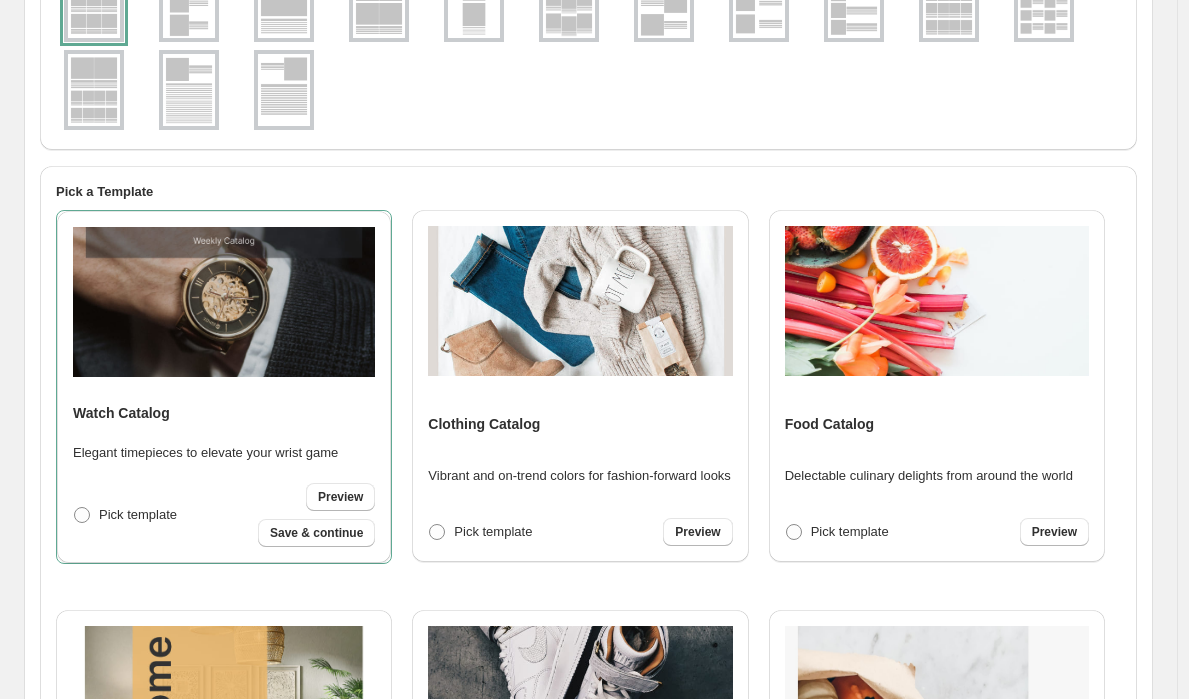 scroll, scrollTop: 246, scrollLeft: 0, axis: vertical 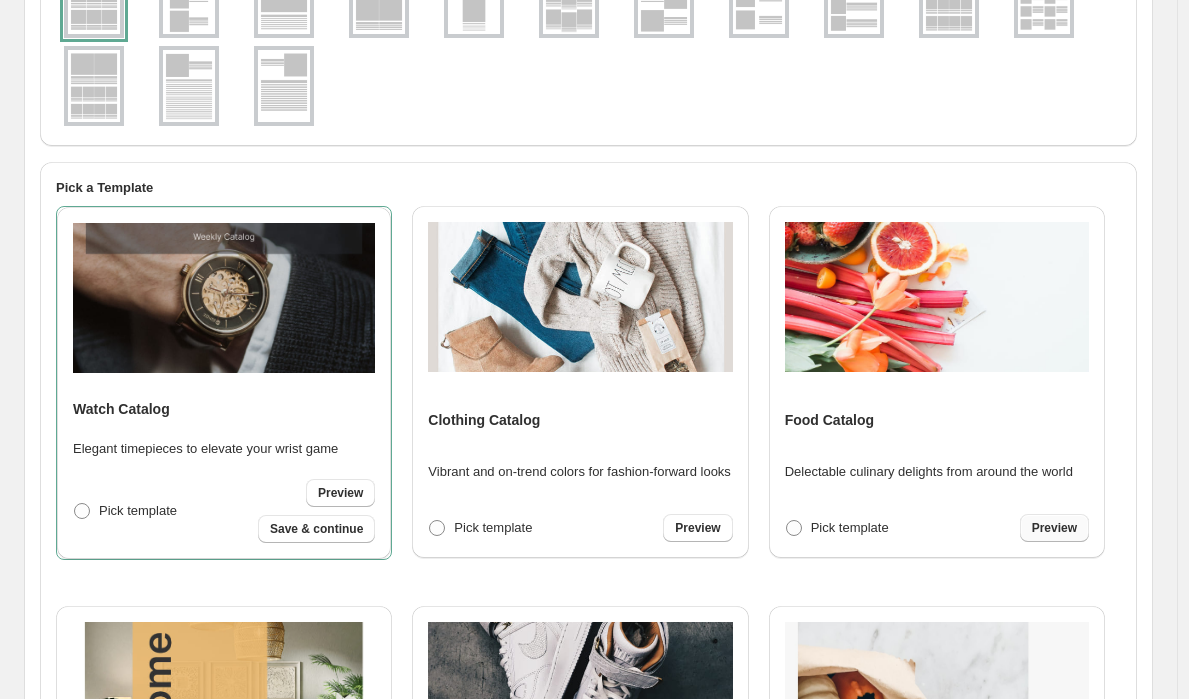 click on "Preview" at bounding box center (1054, 528) 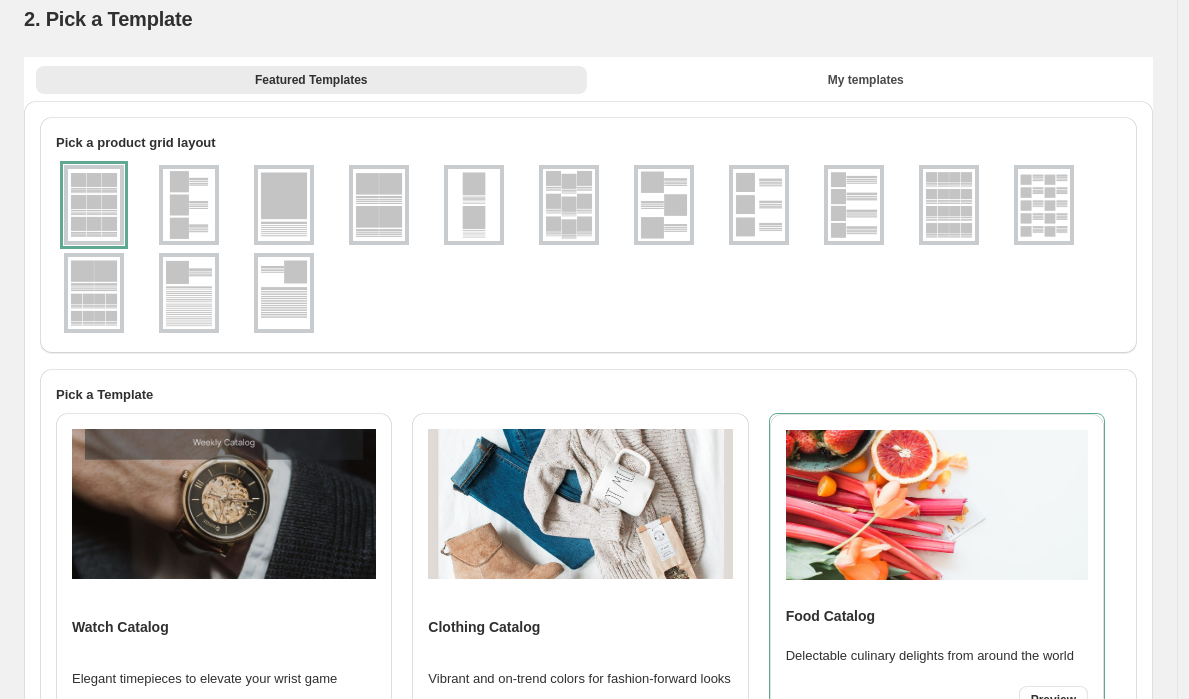 scroll, scrollTop: 40, scrollLeft: 0, axis: vertical 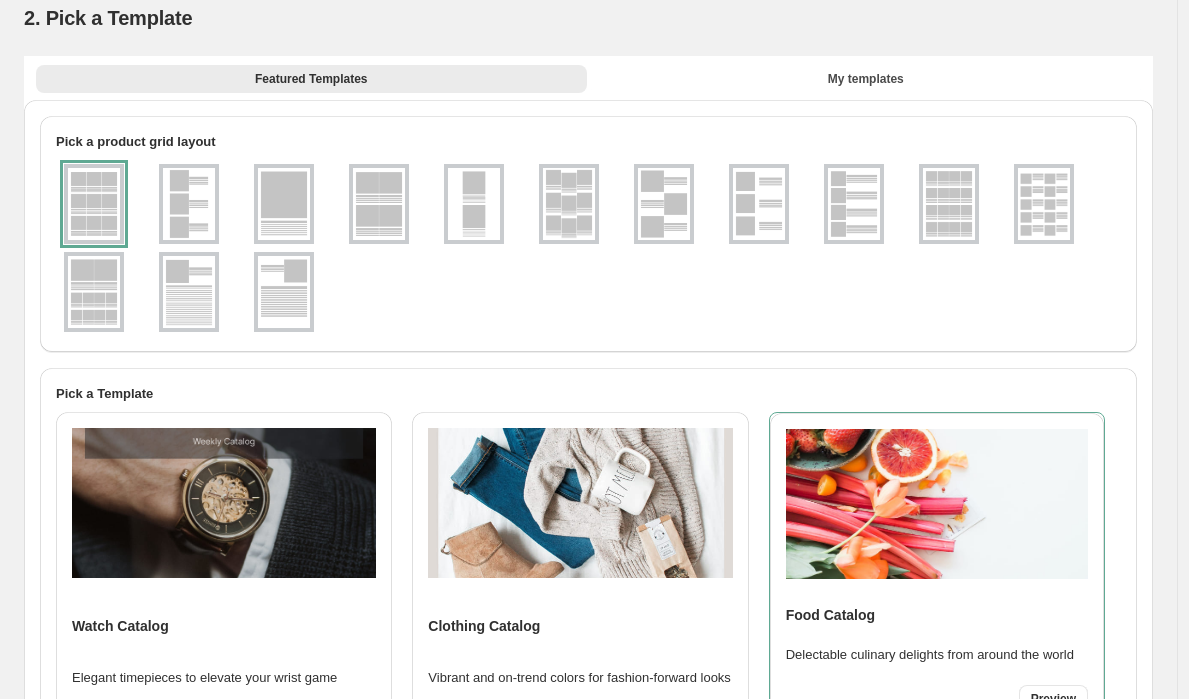 click at bounding box center [664, 204] 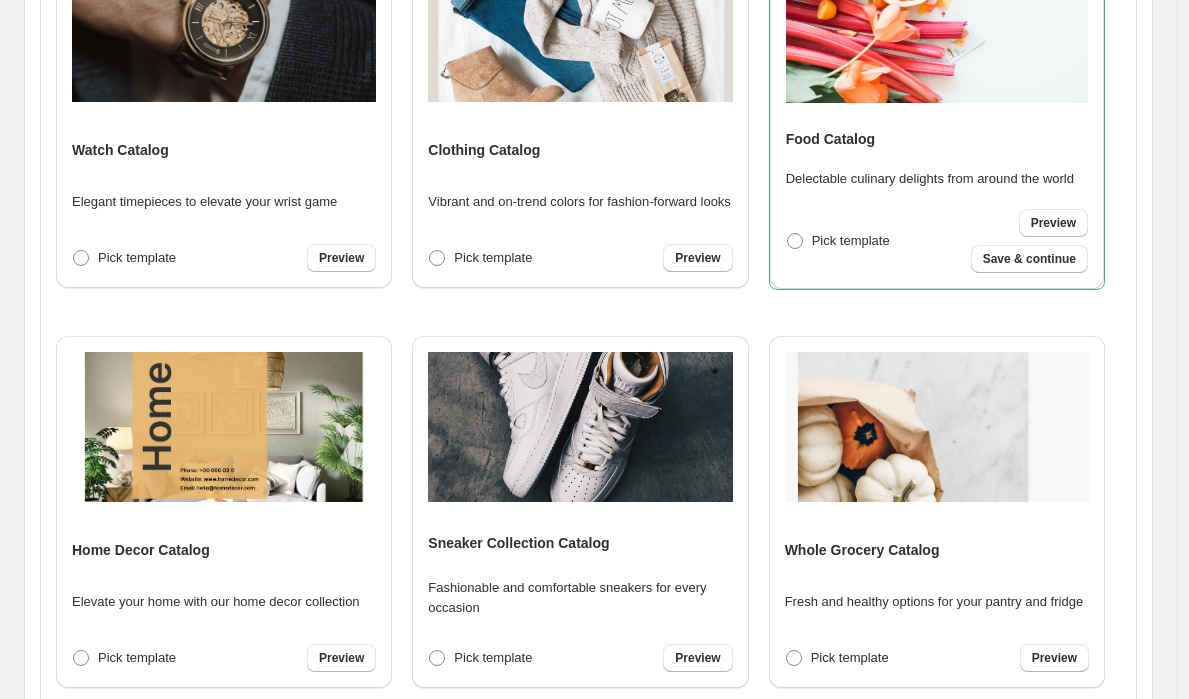 scroll, scrollTop: 678, scrollLeft: 0, axis: vertical 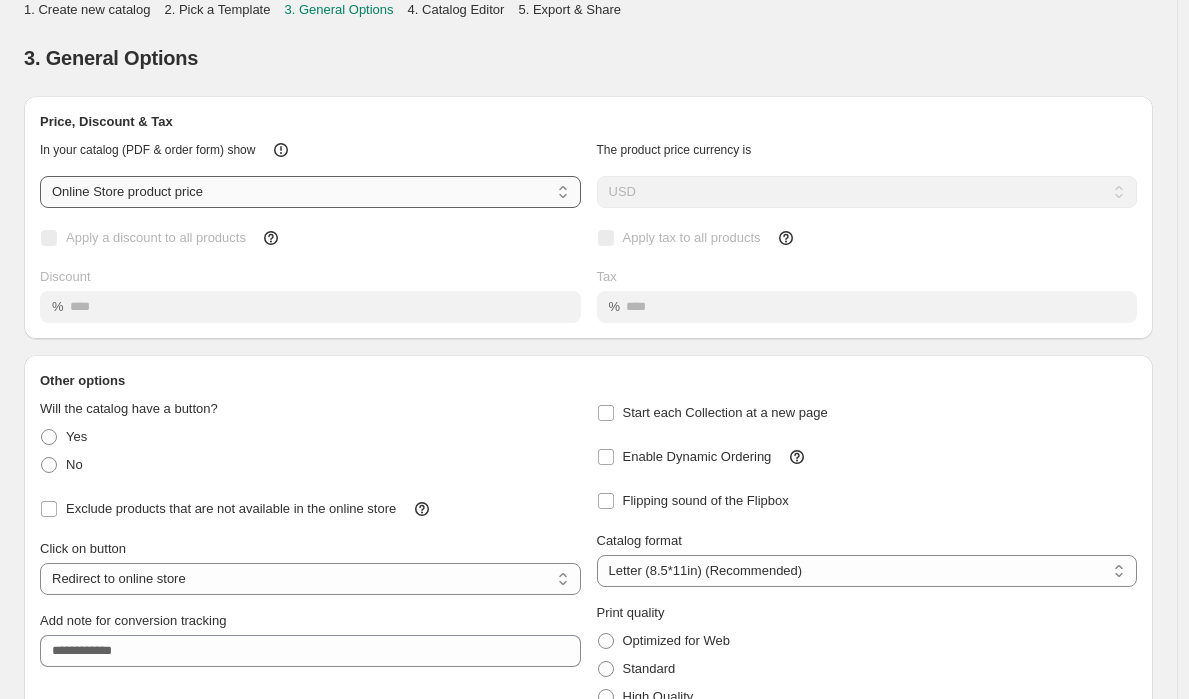 click on "**********" at bounding box center [310, 192] 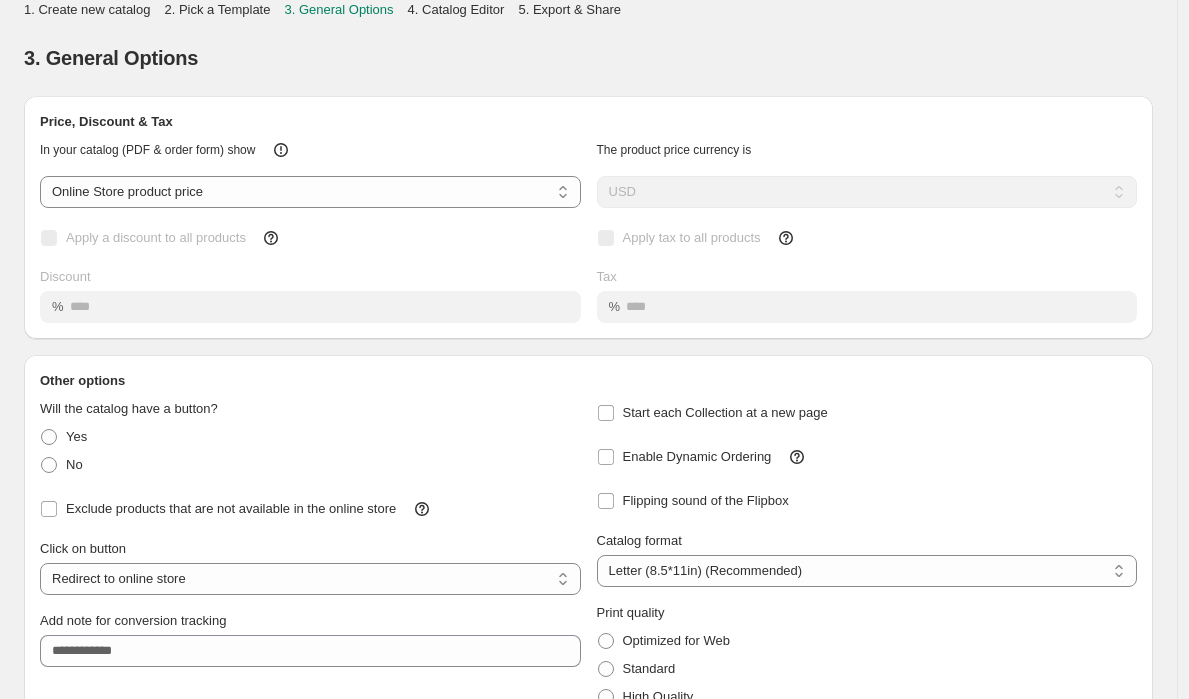 click on "Apply a discount to all products Discount %" at bounding box center (310, 273) 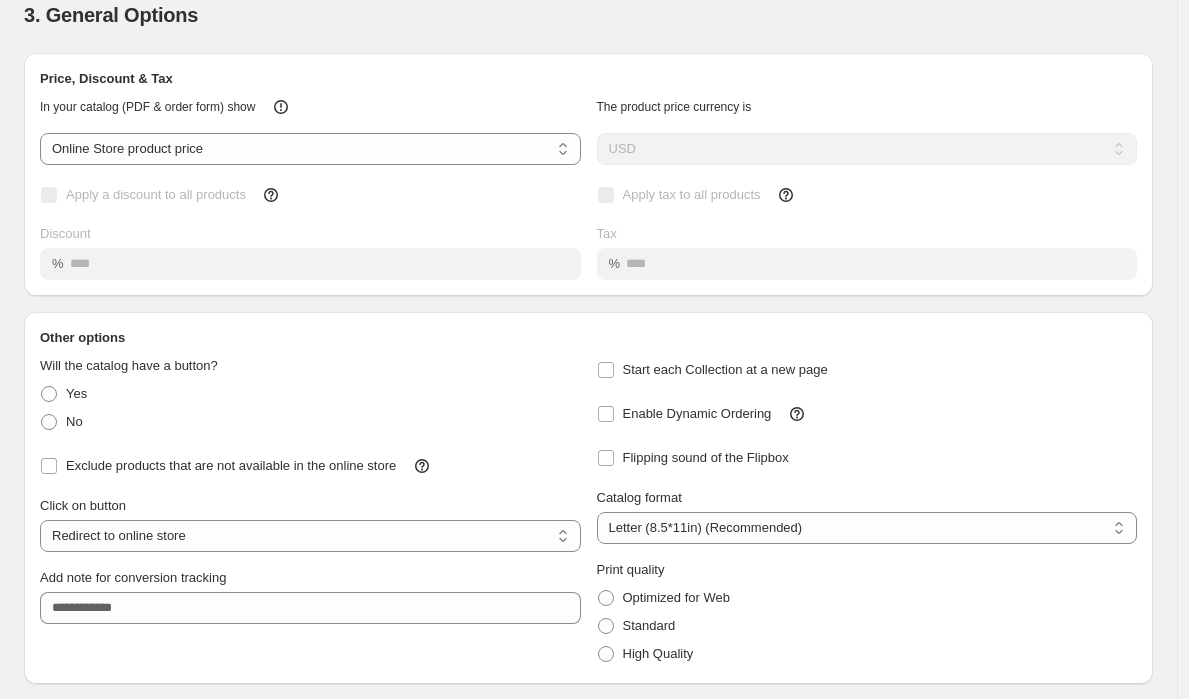 scroll, scrollTop: 44, scrollLeft: 0, axis: vertical 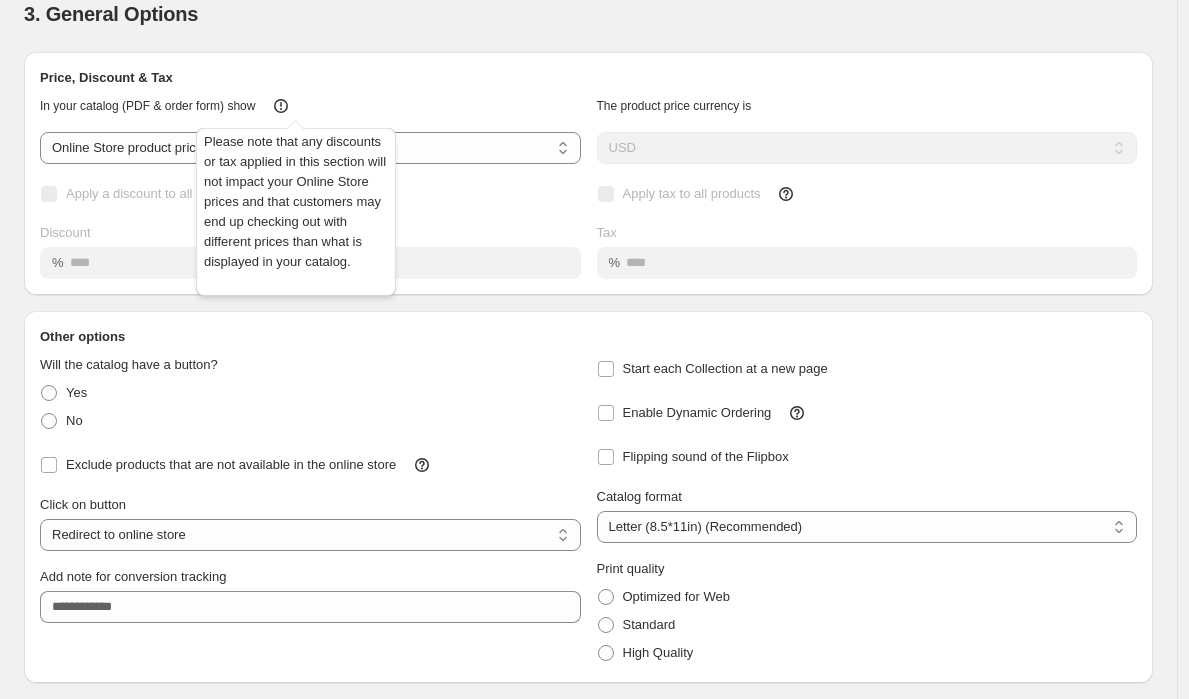 click on "Please note that any discounts or tax applied in this section will not impact your Online Store prices and that customers may end up checking out with different prices than what is displayed in your catalog." at bounding box center (296, 208) 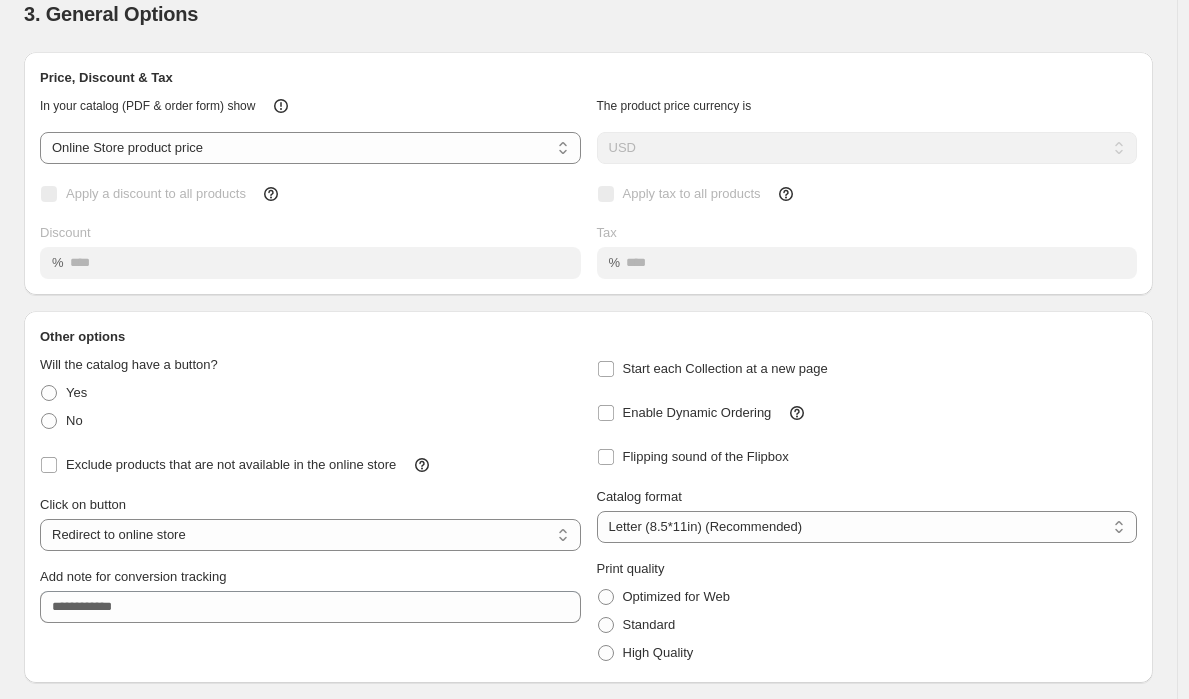 click on "Apply a discount to all products" at bounding box center (310, 194) 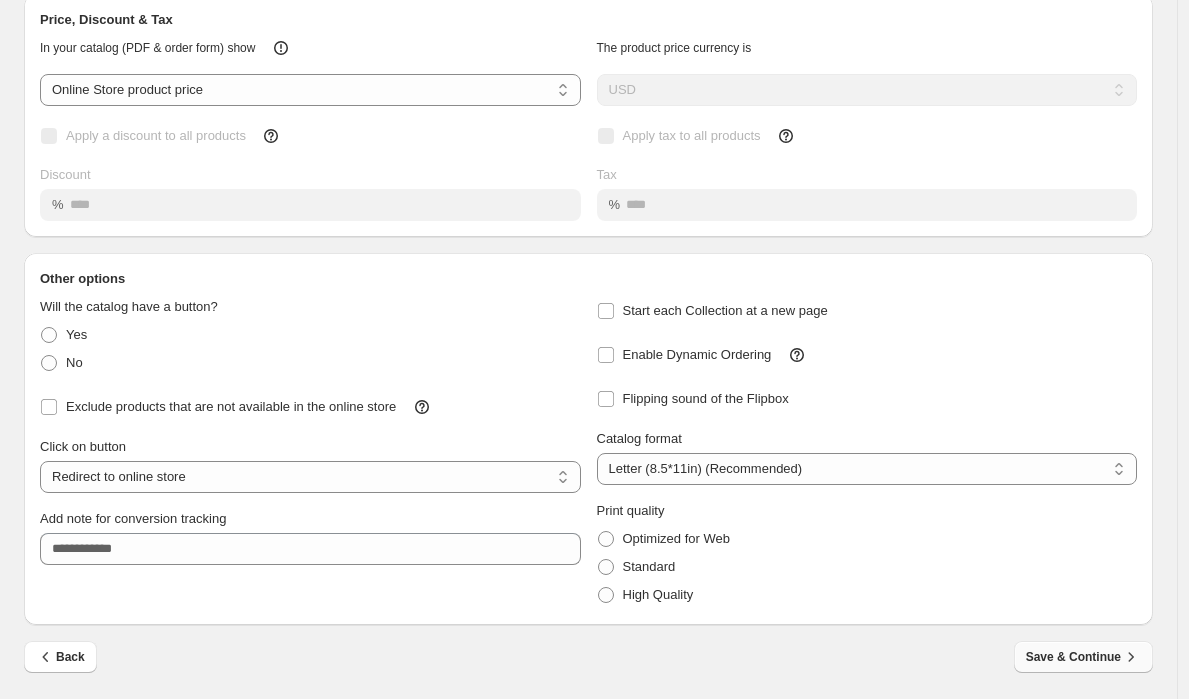 click on "Save & Continue" at bounding box center [1083, 657] 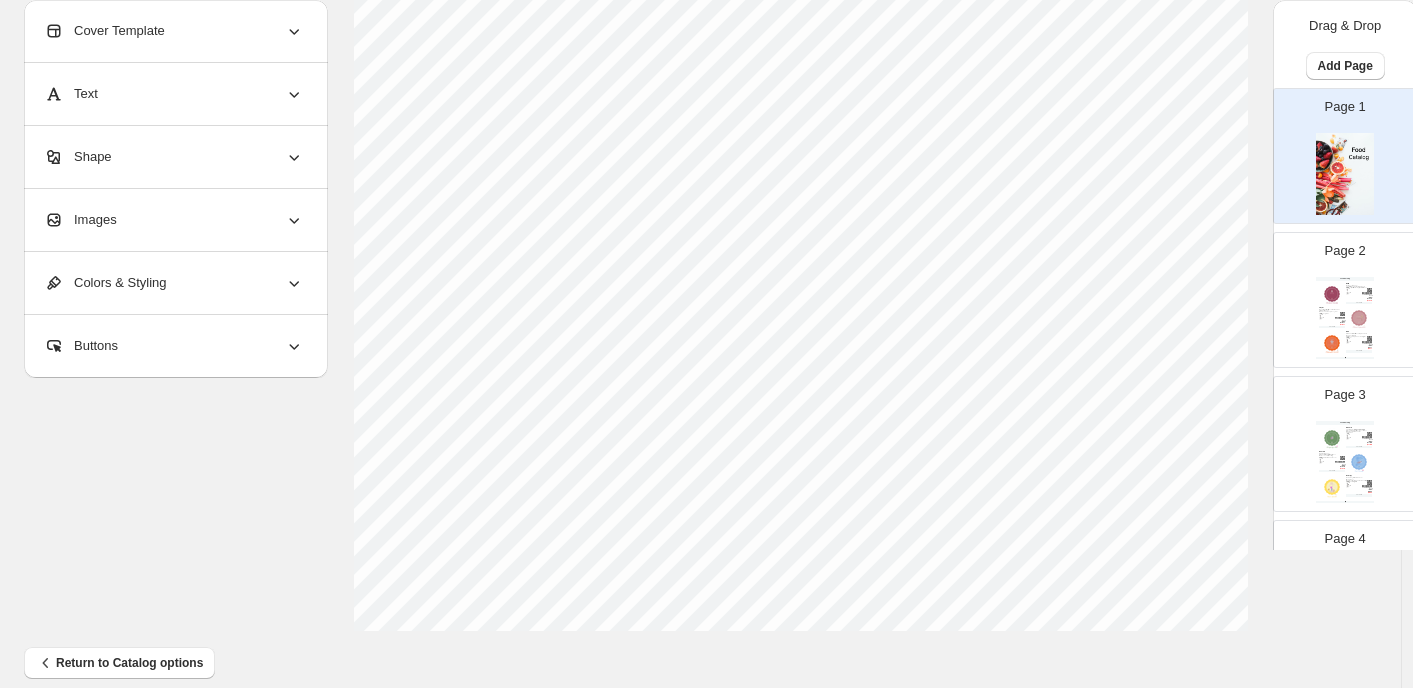 scroll, scrollTop: 812, scrollLeft: 0, axis: vertical 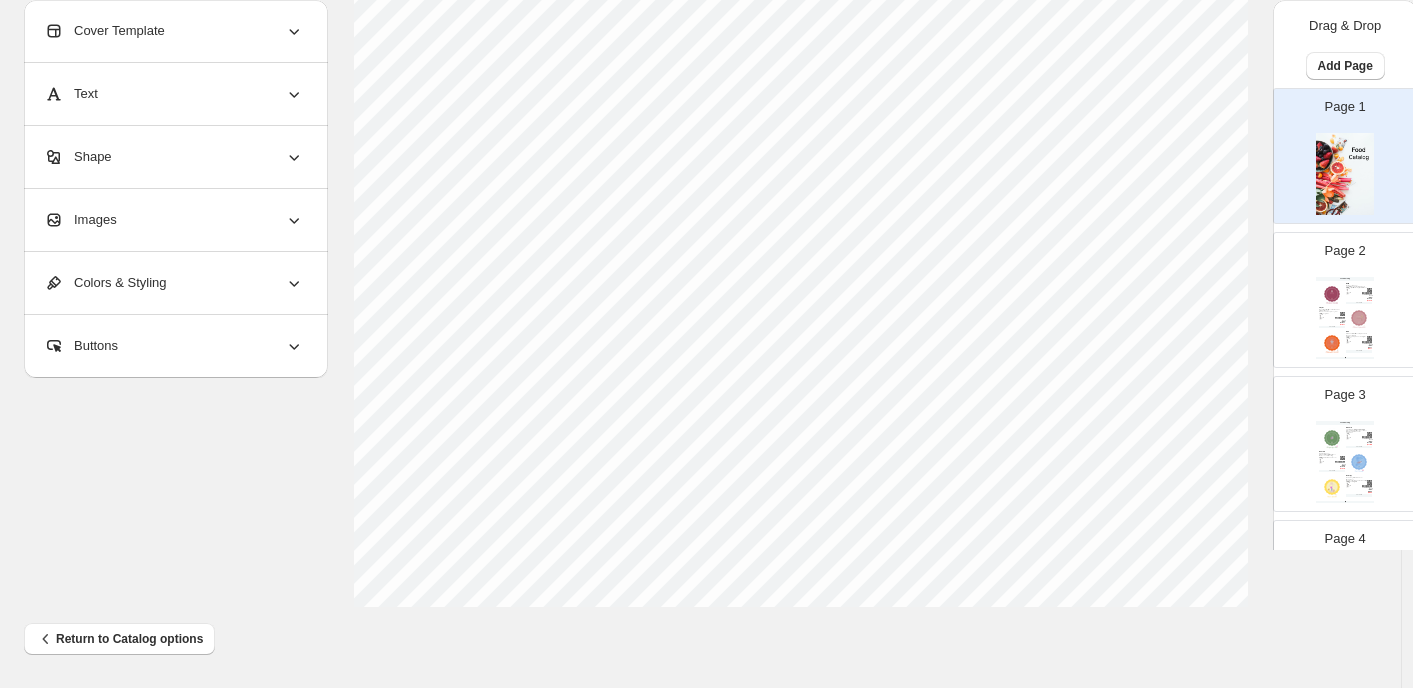 click at bounding box center (1332, 343) 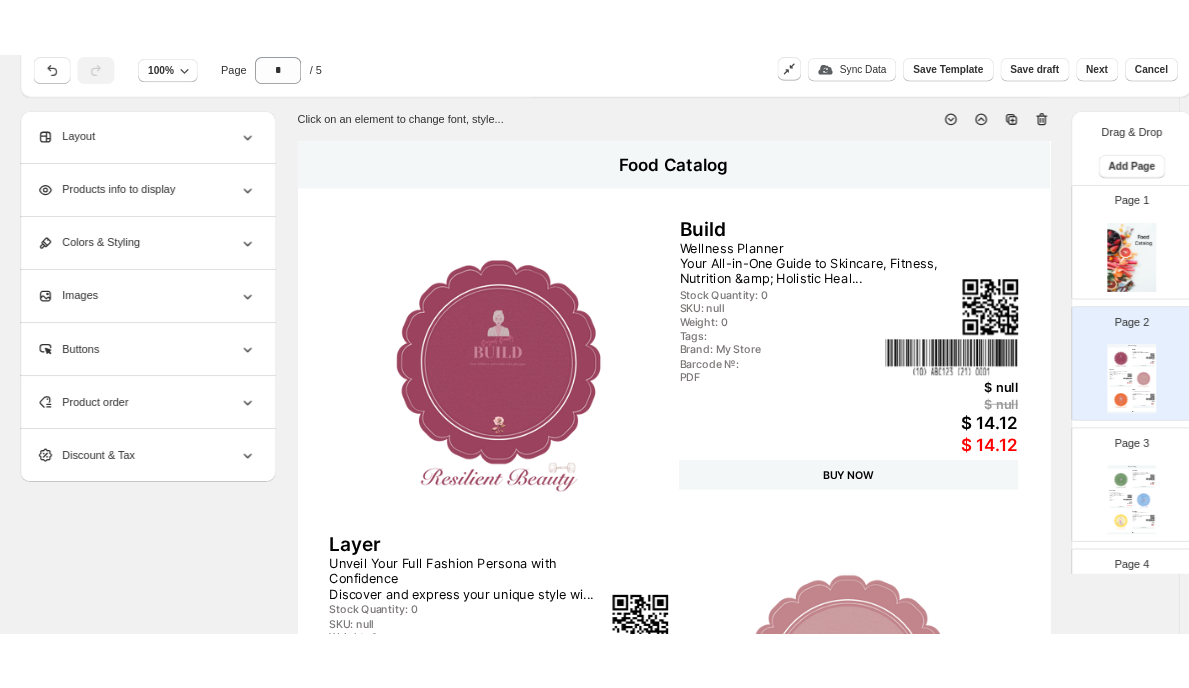 scroll, scrollTop: 48, scrollLeft: 0, axis: vertical 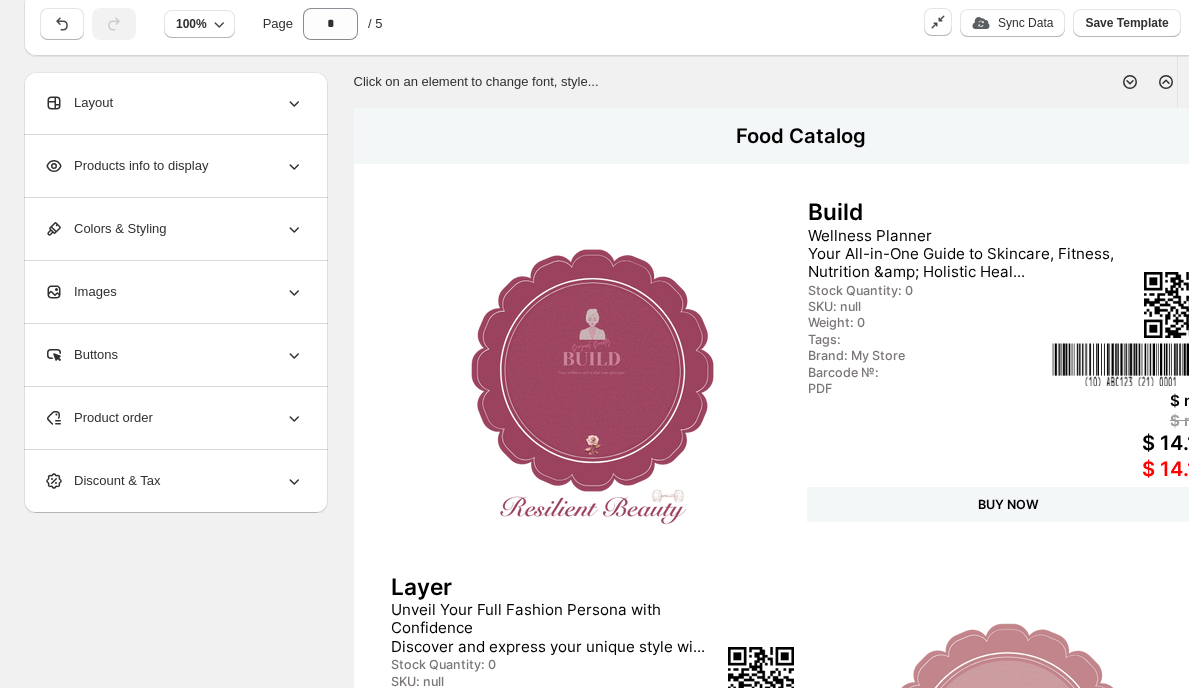 click on "100% Page *  / 5" at bounding box center (470, 20) 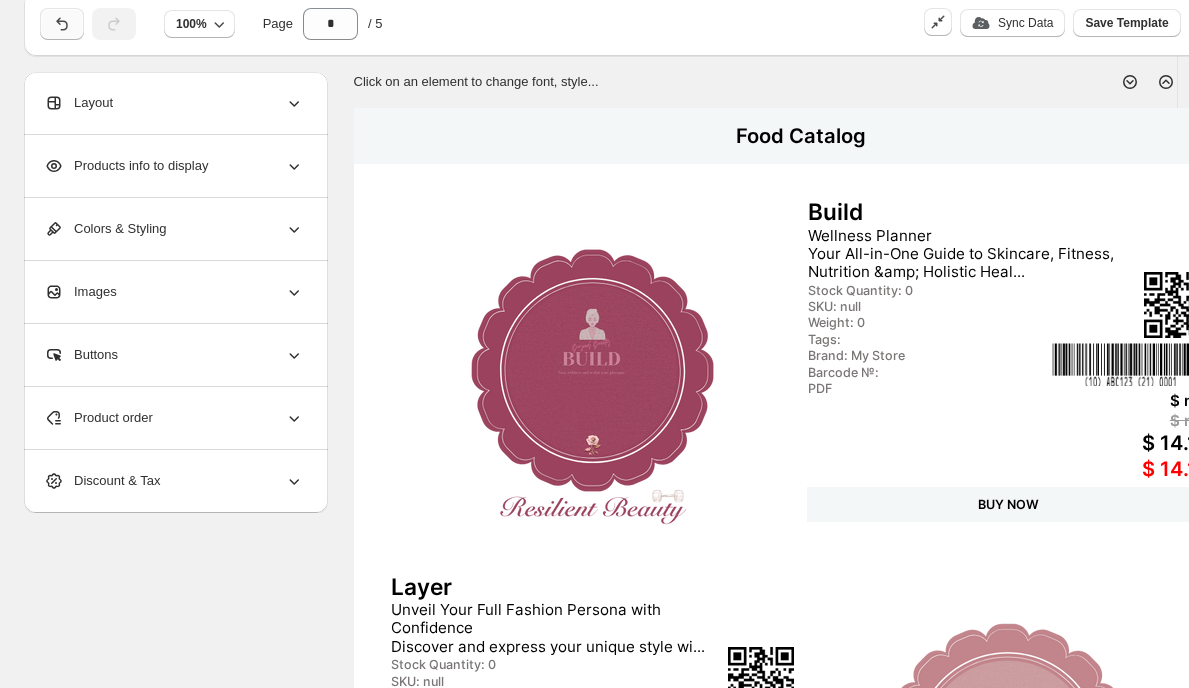 click 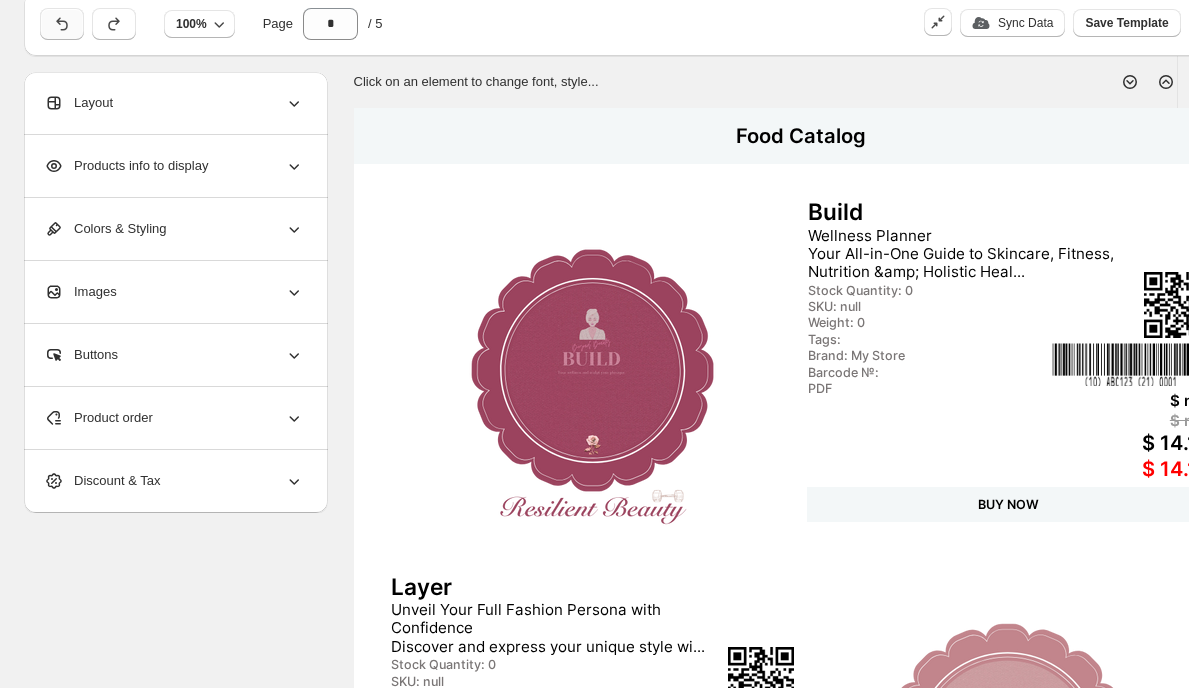 click 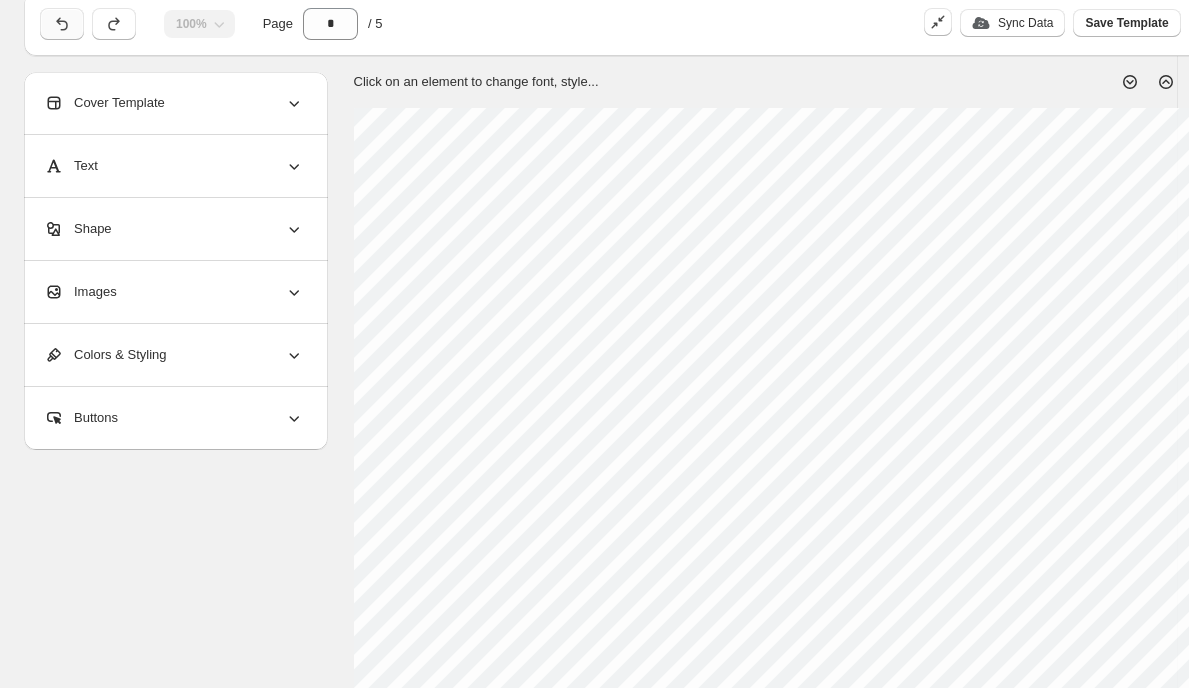 click at bounding box center [62, 24] 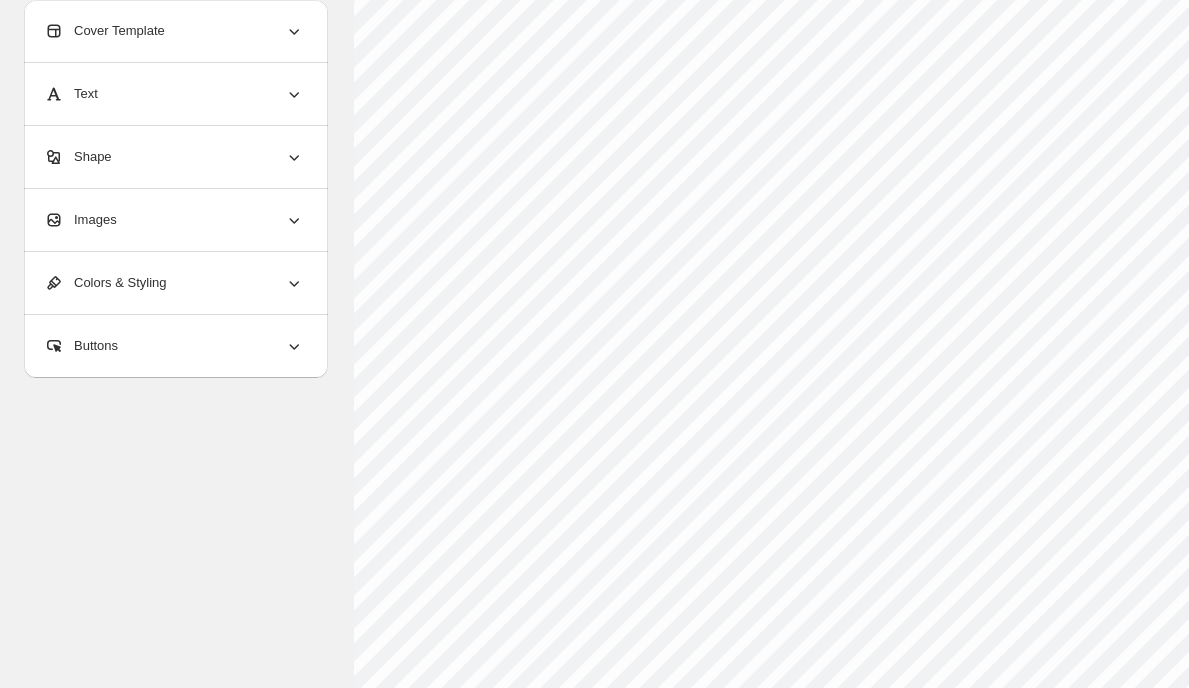 scroll, scrollTop: 812, scrollLeft: 0, axis: vertical 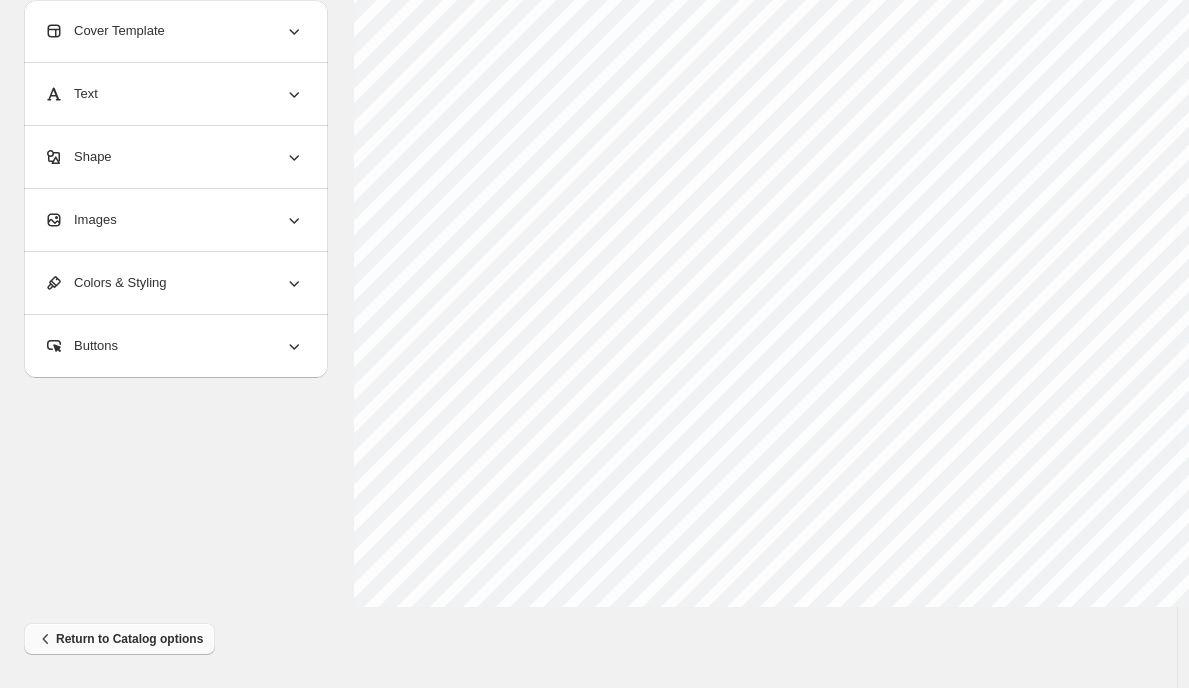 click on "Return to Catalog options" at bounding box center (119, 639) 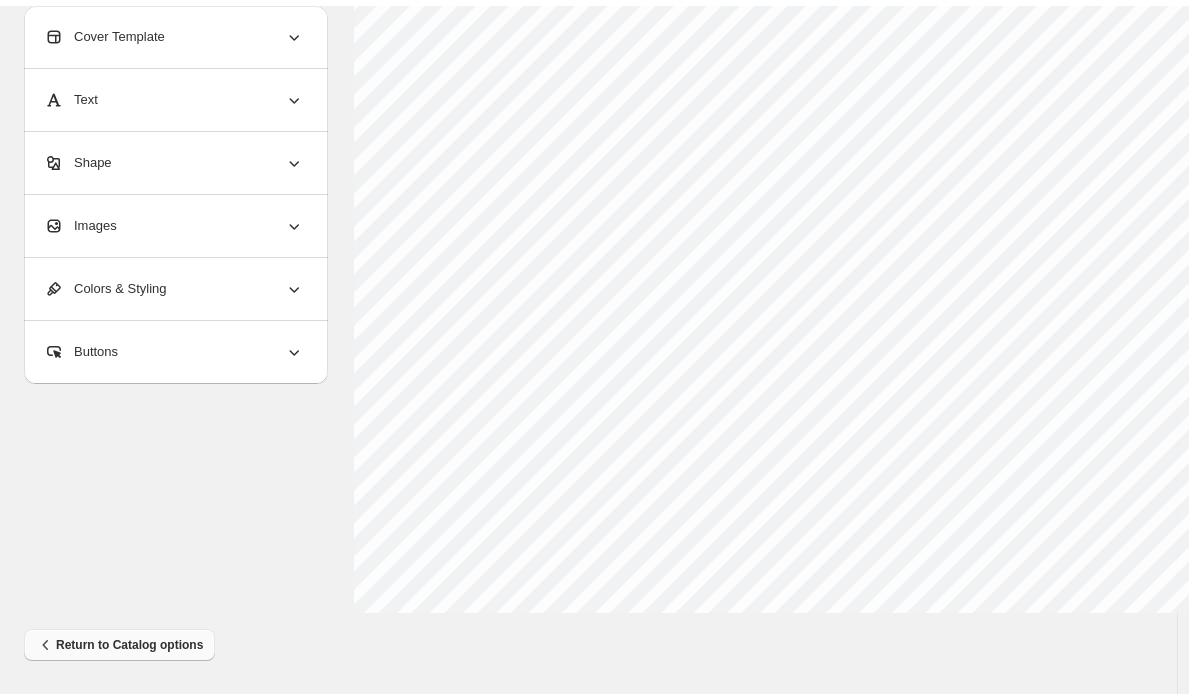 scroll, scrollTop: 0, scrollLeft: 0, axis: both 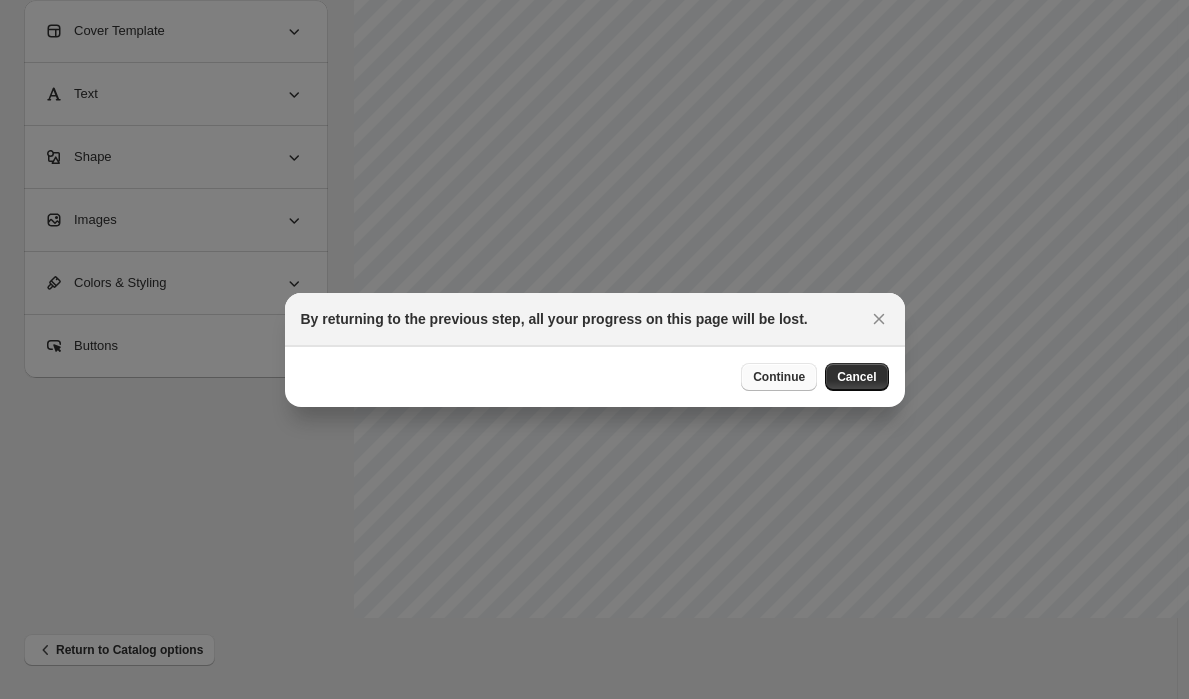 click on "Continue" at bounding box center [779, 377] 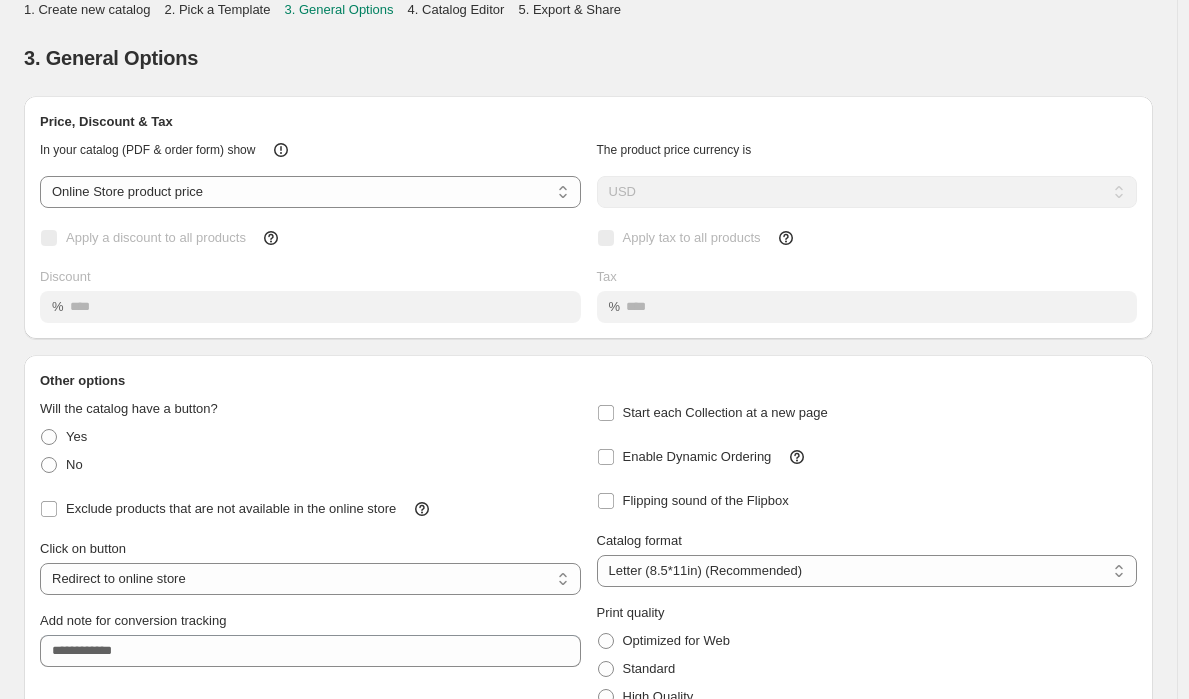 scroll, scrollTop: 102, scrollLeft: 0, axis: vertical 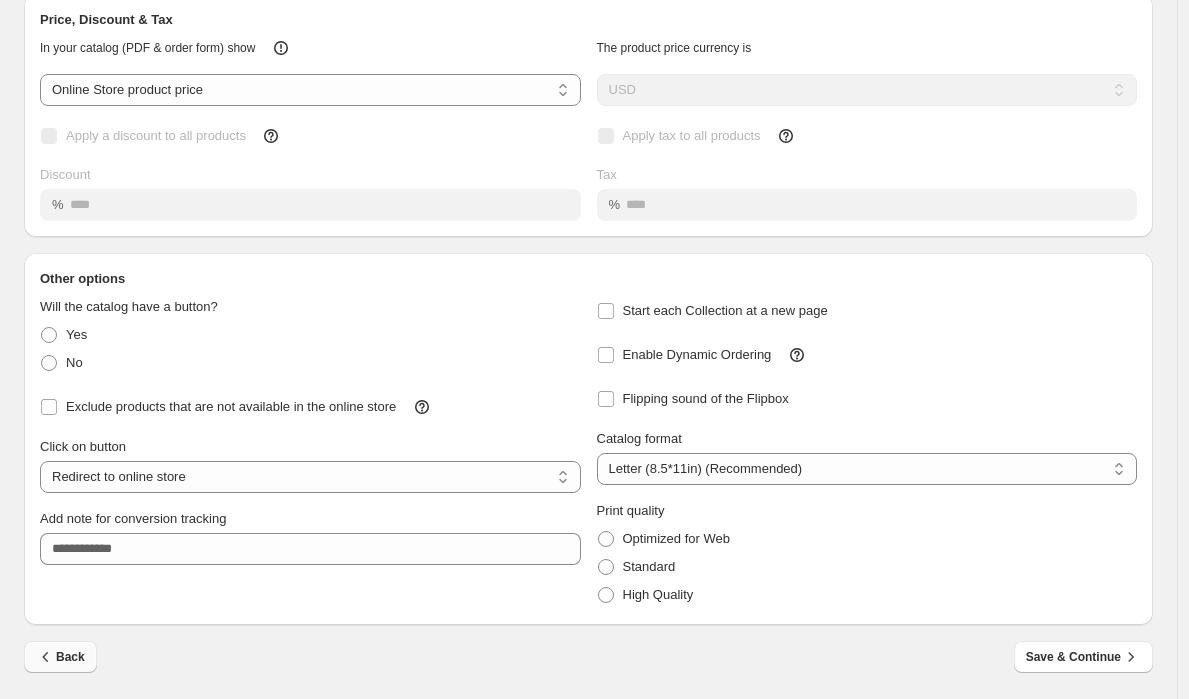 click on "Back" at bounding box center [60, 657] 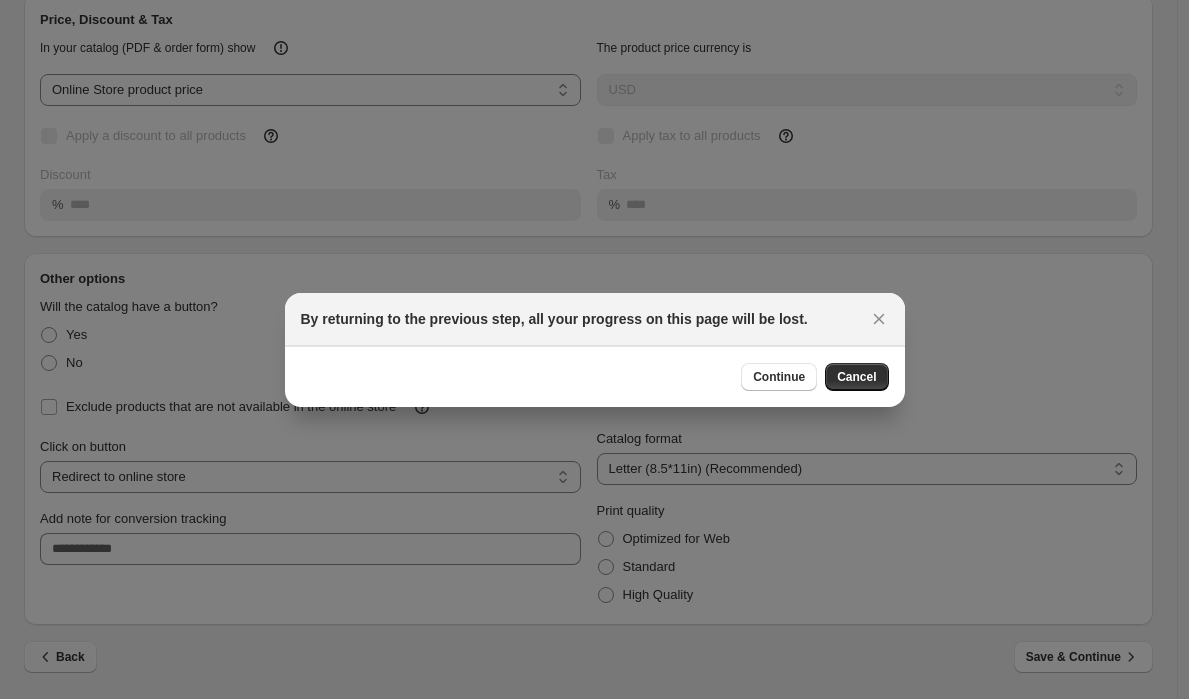 scroll, scrollTop: 0, scrollLeft: 0, axis: both 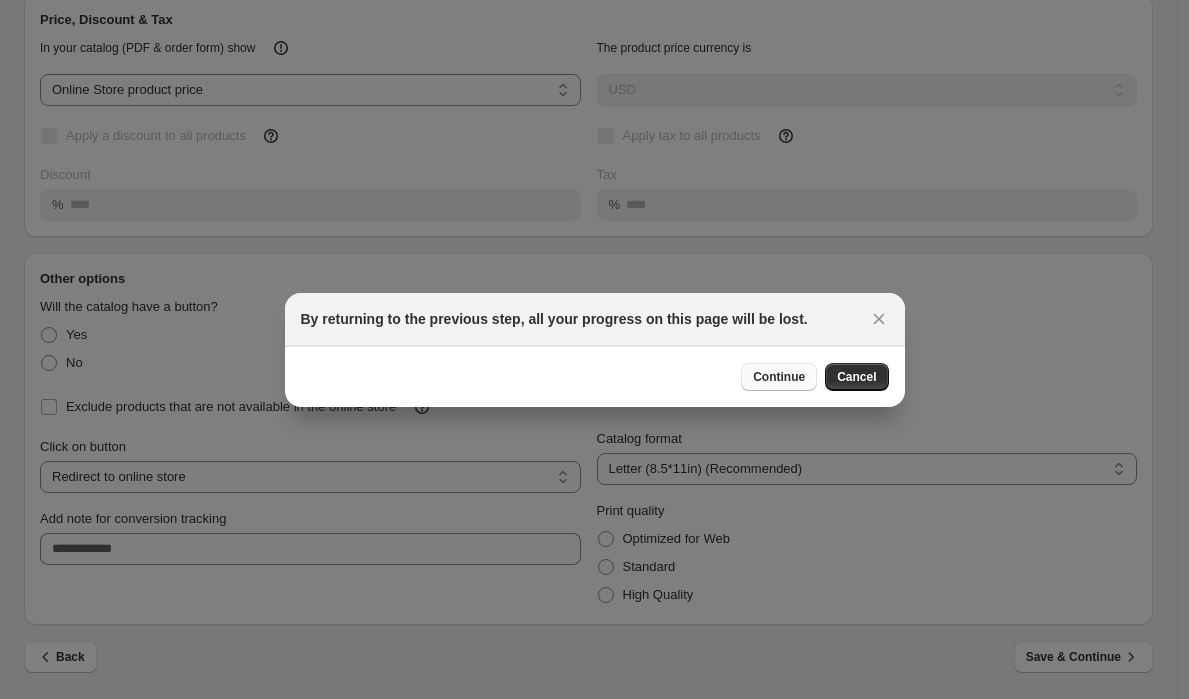 click on "Continue" at bounding box center (779, 377) 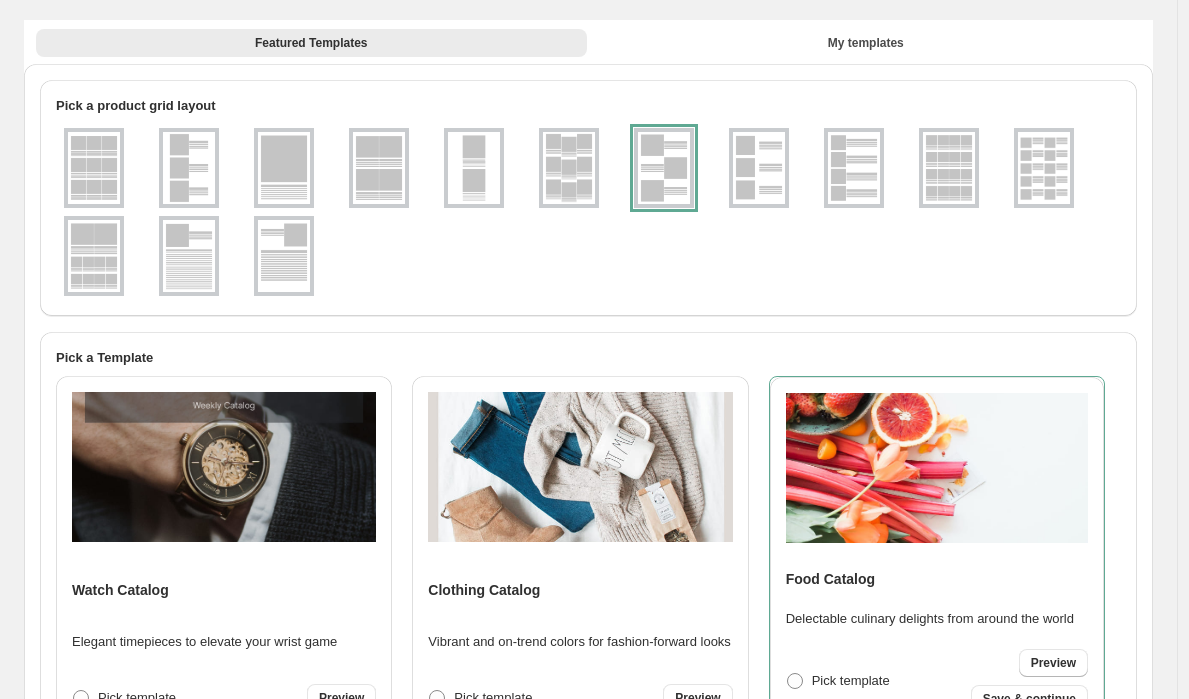 scroll, scrollTop: 0, scrollLeft: 0, axis: both 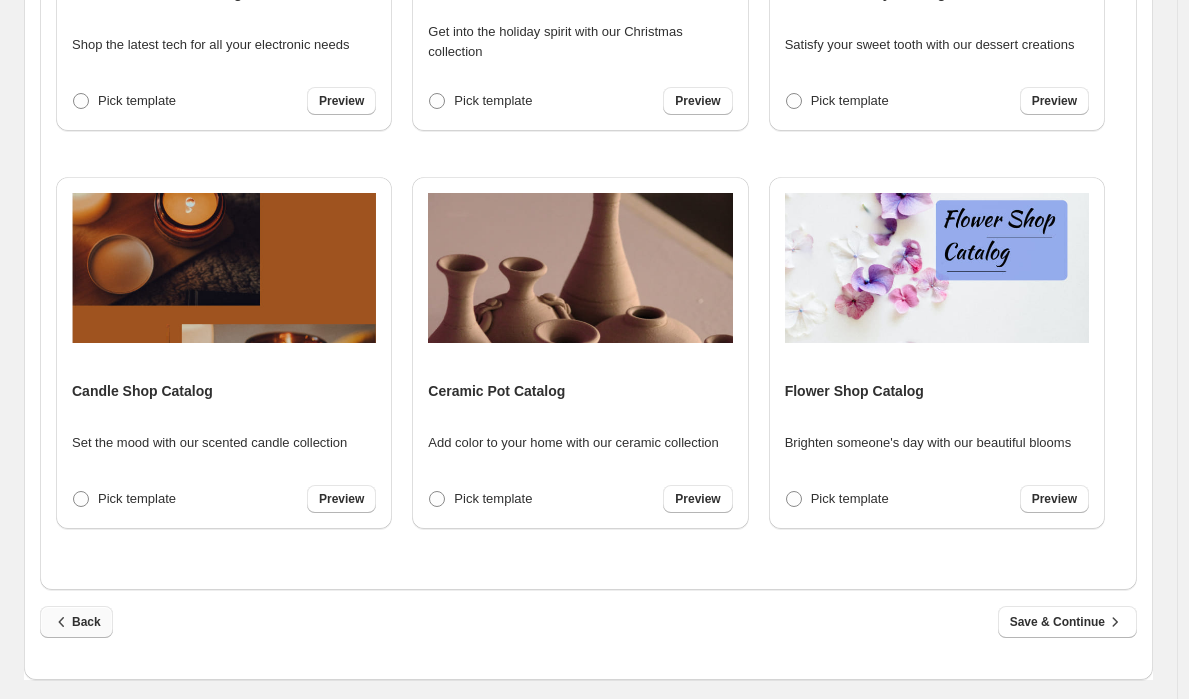click on "Back" at bounding box center (76, 622) 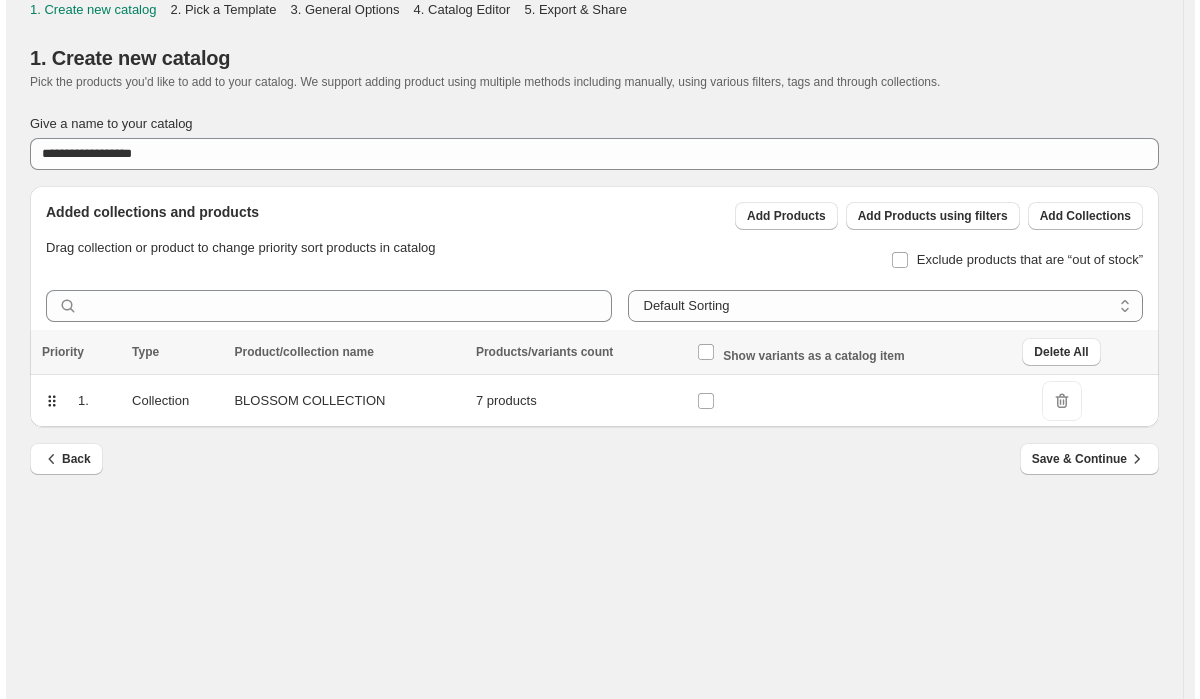 scroll, scrollTop: 0, scrollLeft: 0, axis: both 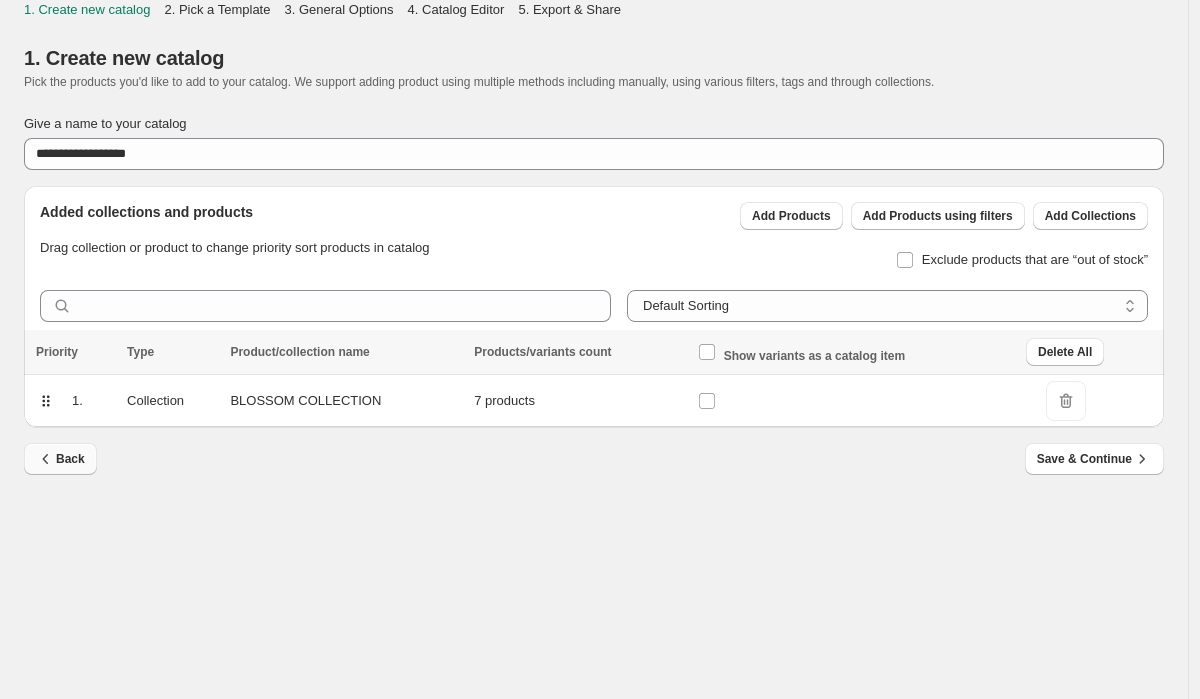 click 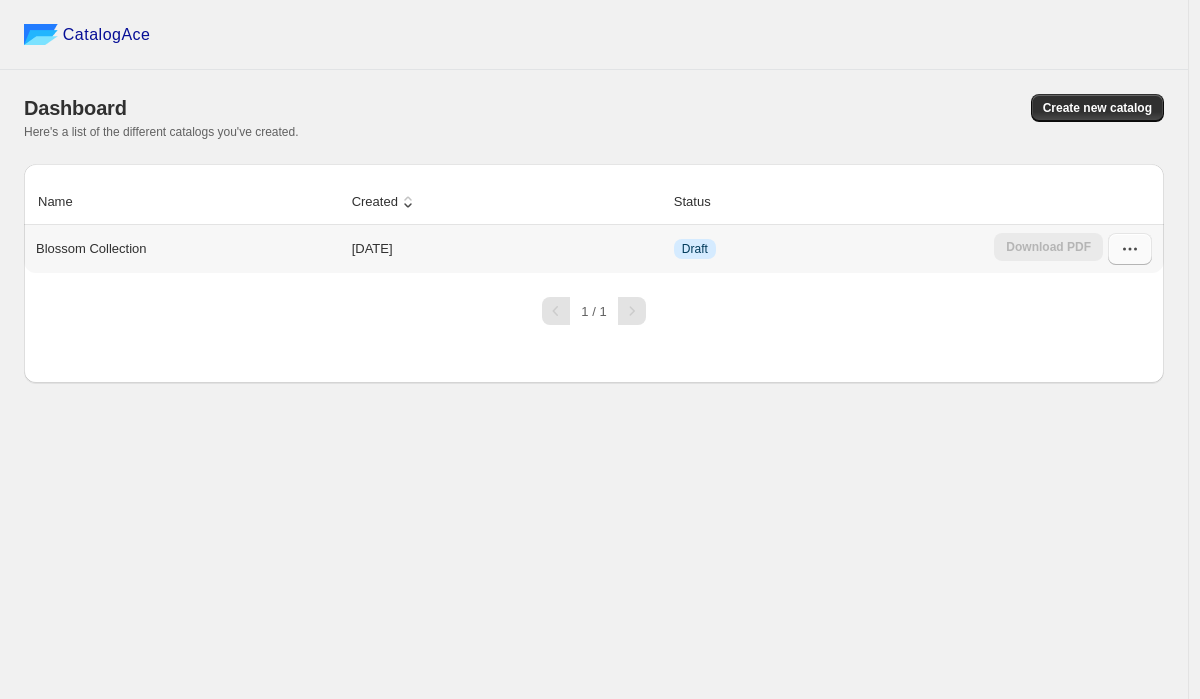 click 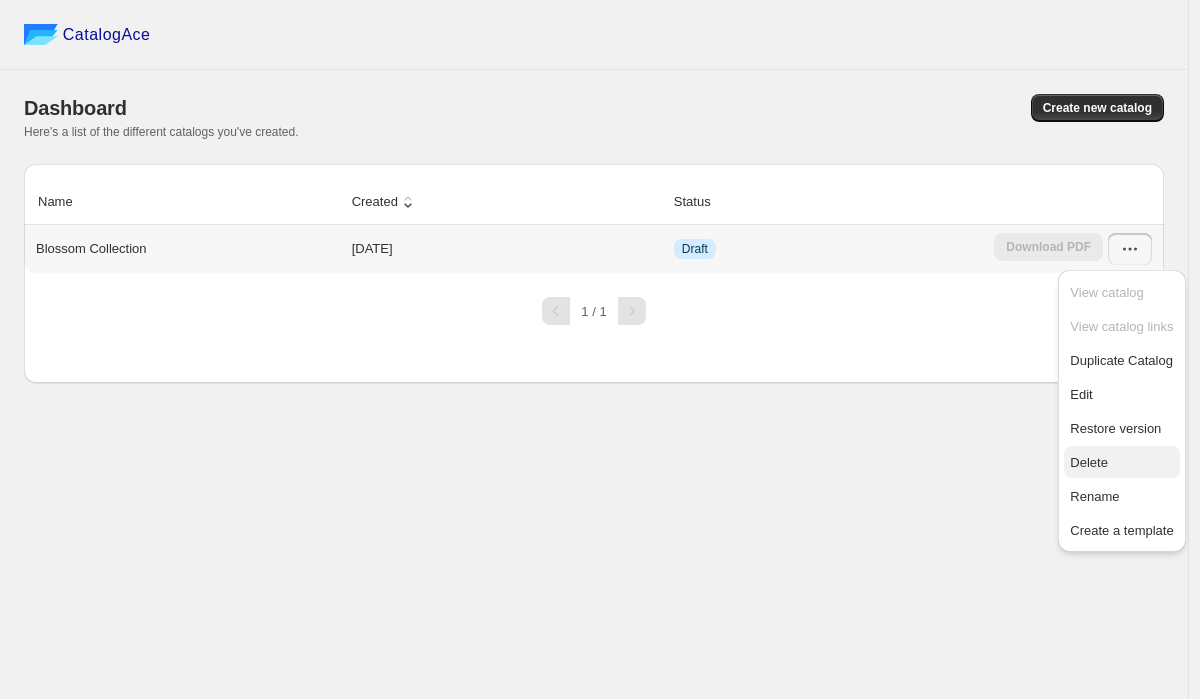 click on "Delete" at bounding box center (1121, 463) 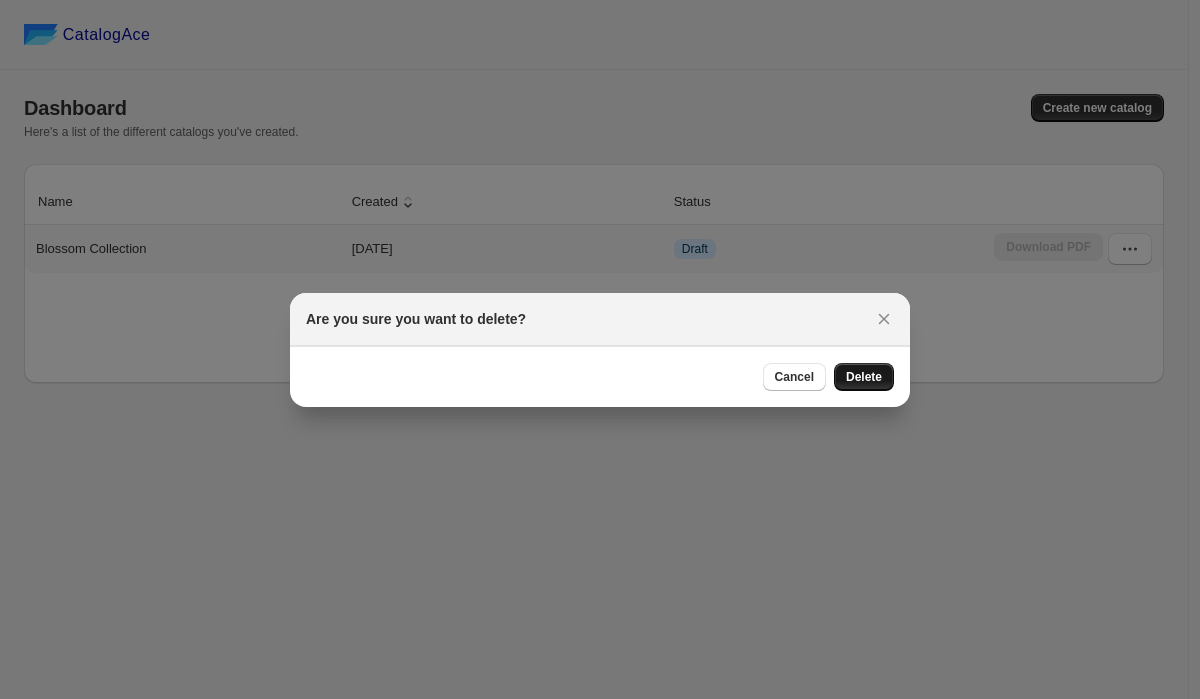 click on "Delete" at bounding box center (864, 377) 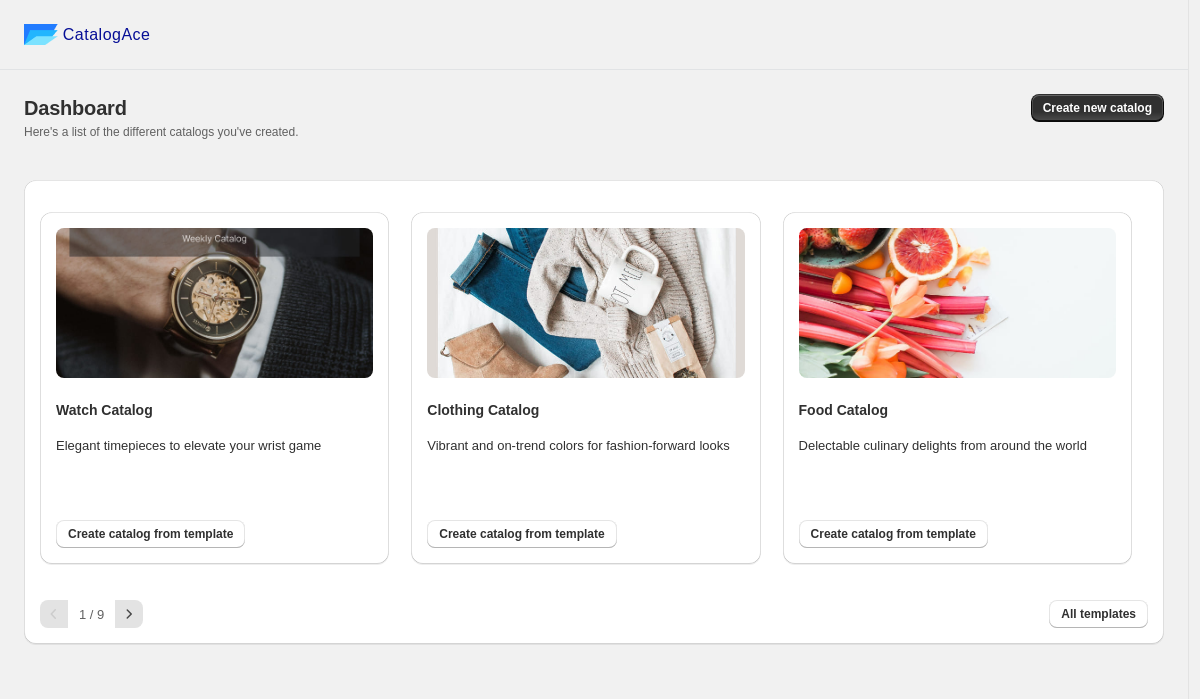 click on "CatalogAce" at bounding box center [594, 35] 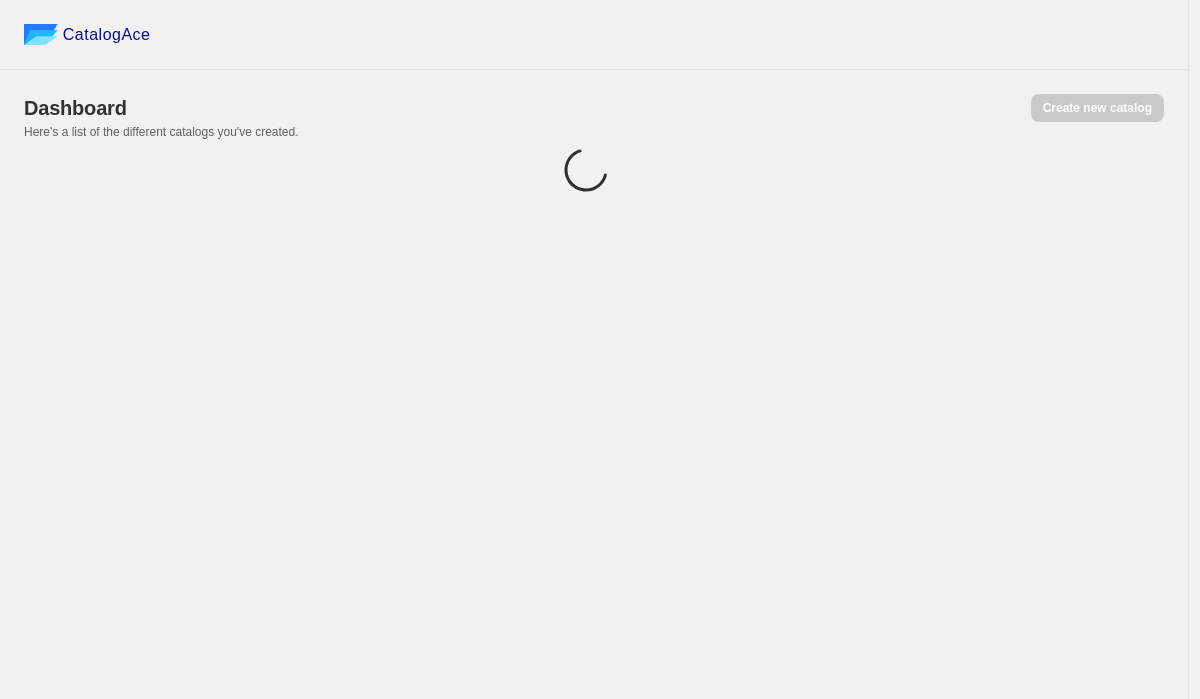 scroll, scrollTop: 0, scrollLeft: 0, axis: both 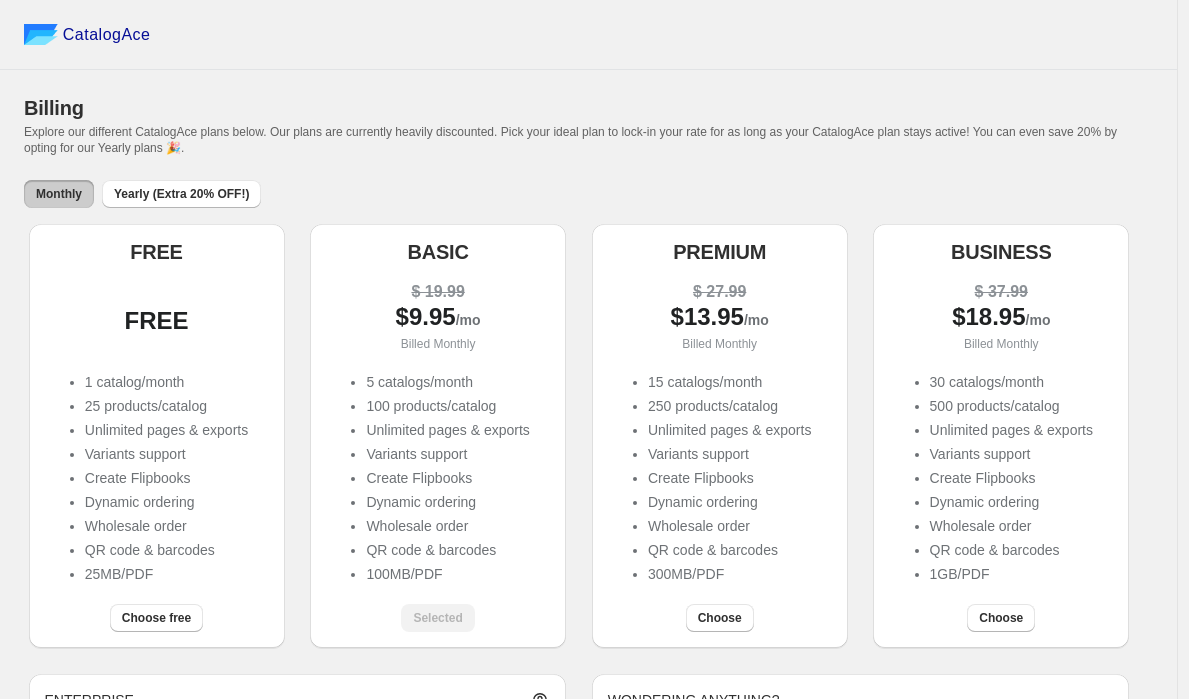 click on "CatalogAce" at bounding box center [588, 35] 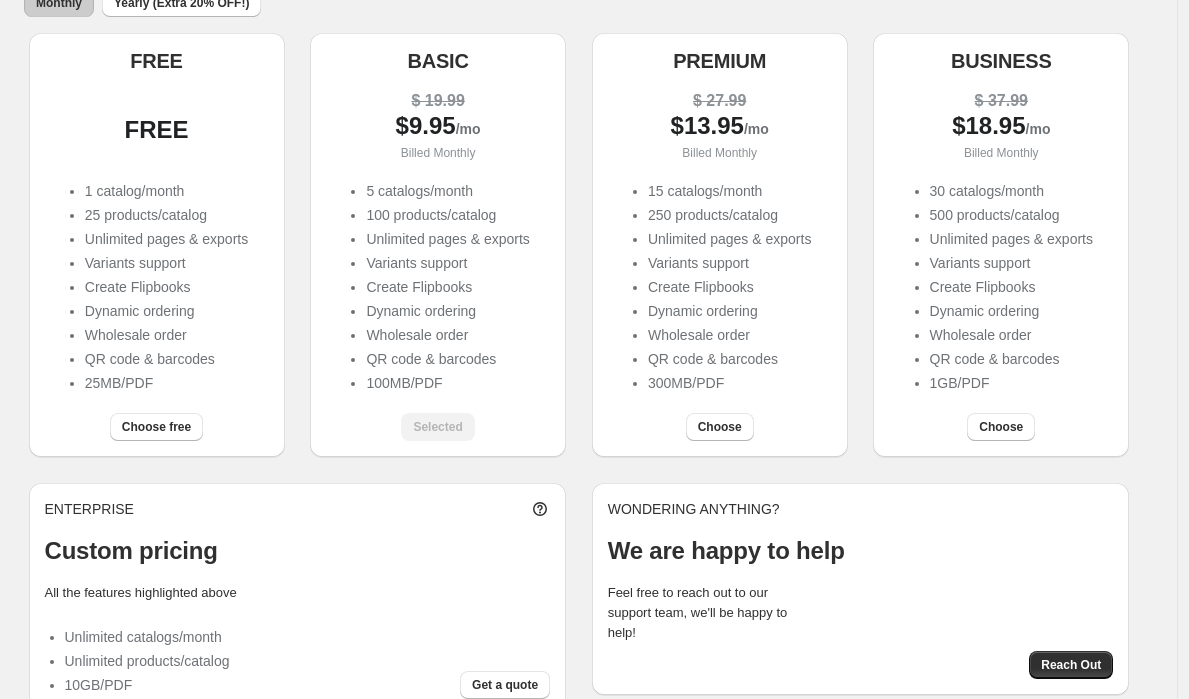 scroll, scrollTop: 194, scrollLeft: 0, axis: vertical 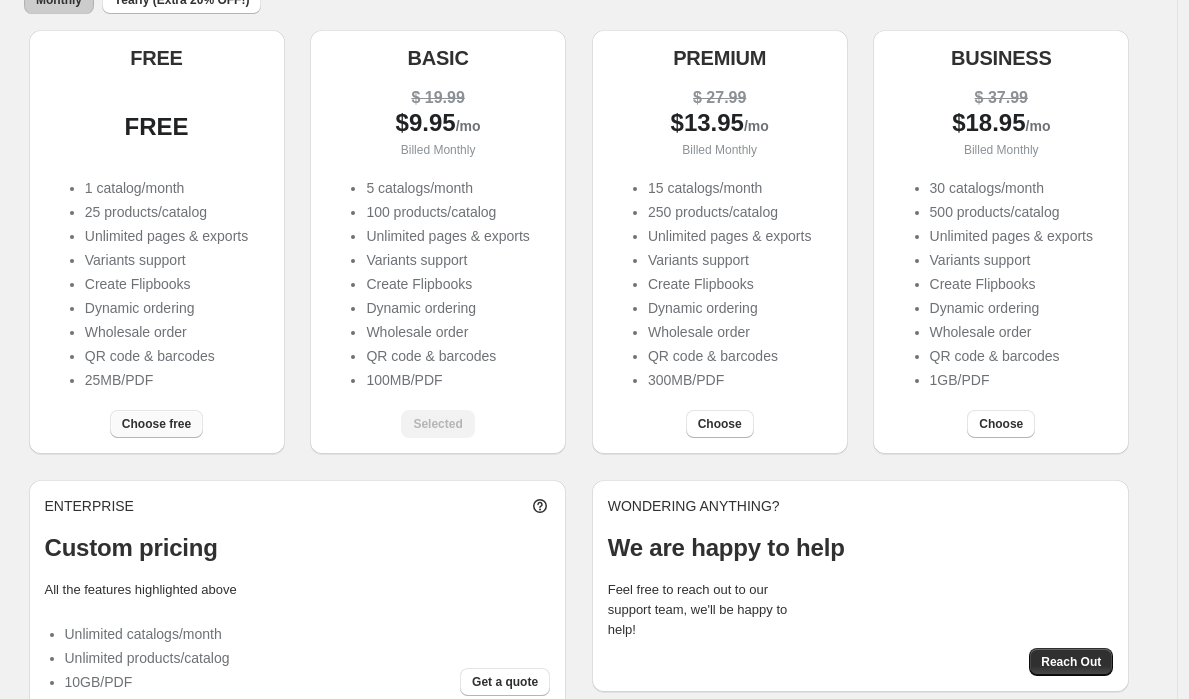 click on "Choose free" at bounding box center [156, 424] 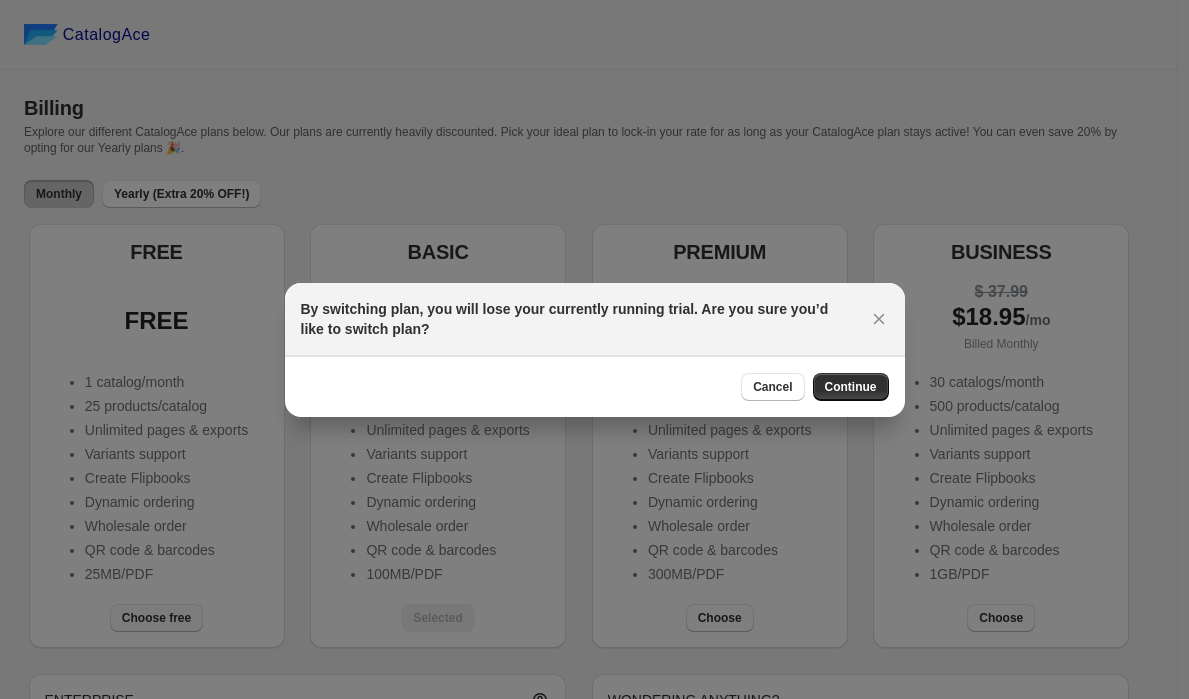 scroll, scrollTop: 0, scrollLeft: 0, axis: both 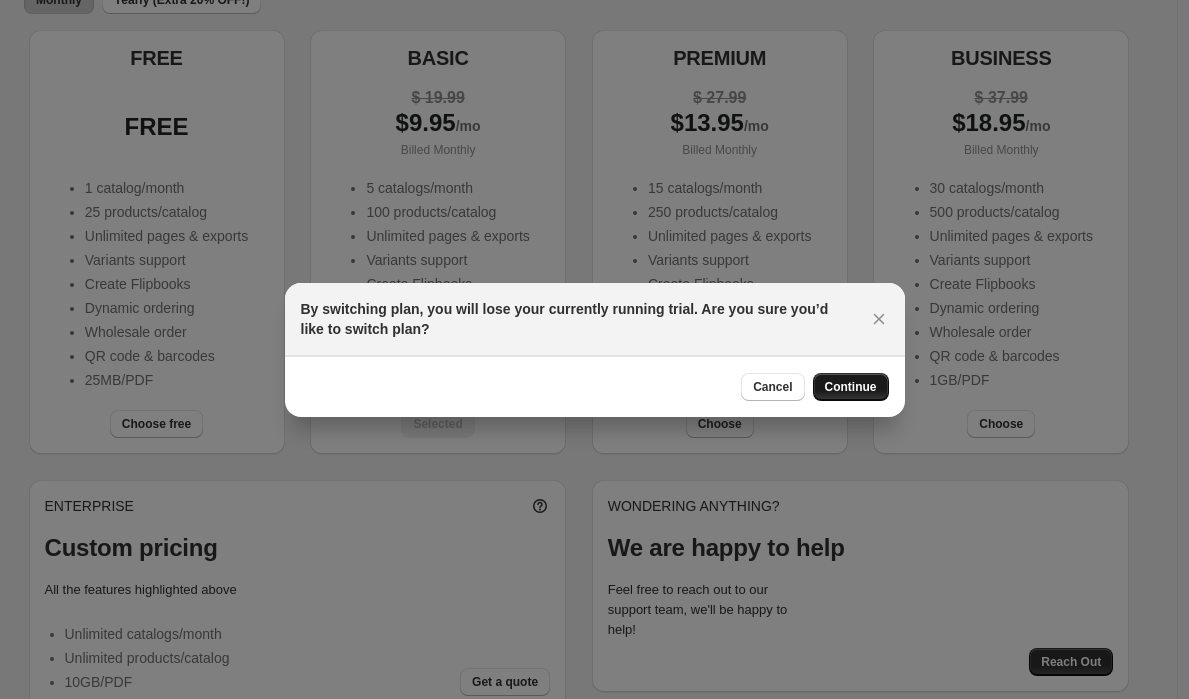 click on "Continue" at bounding box center [851, 387] 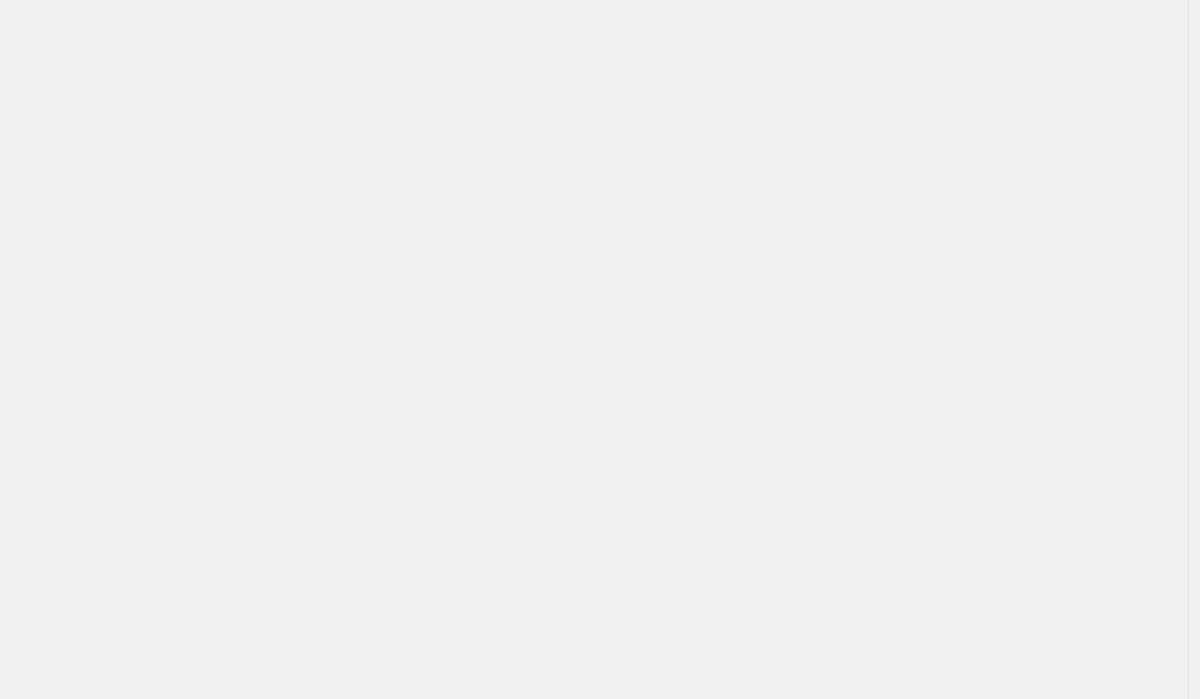 scroll, scrollTop: 0, scrollLeft: 0, axis: both 